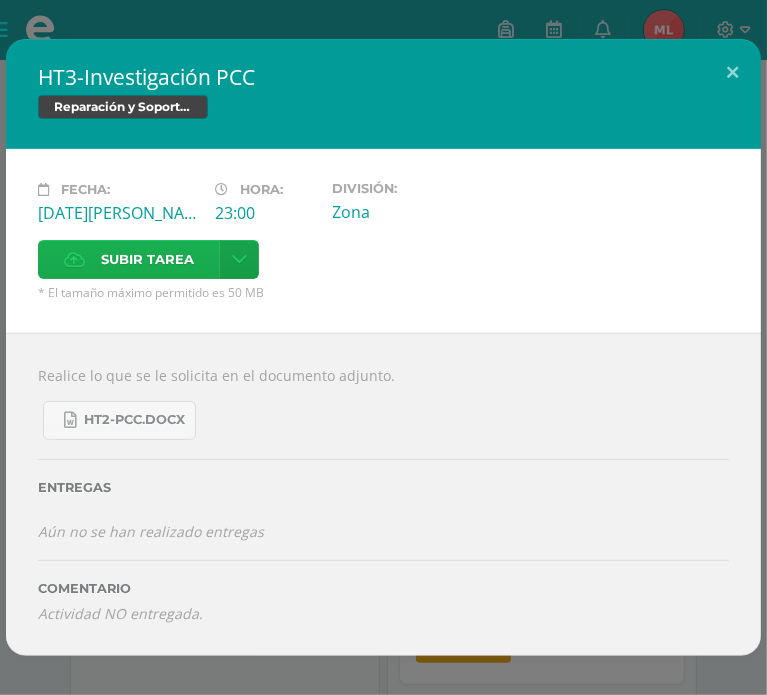 scroll, scrollTop: 2424, scrollLeft: 0, axis: vertical 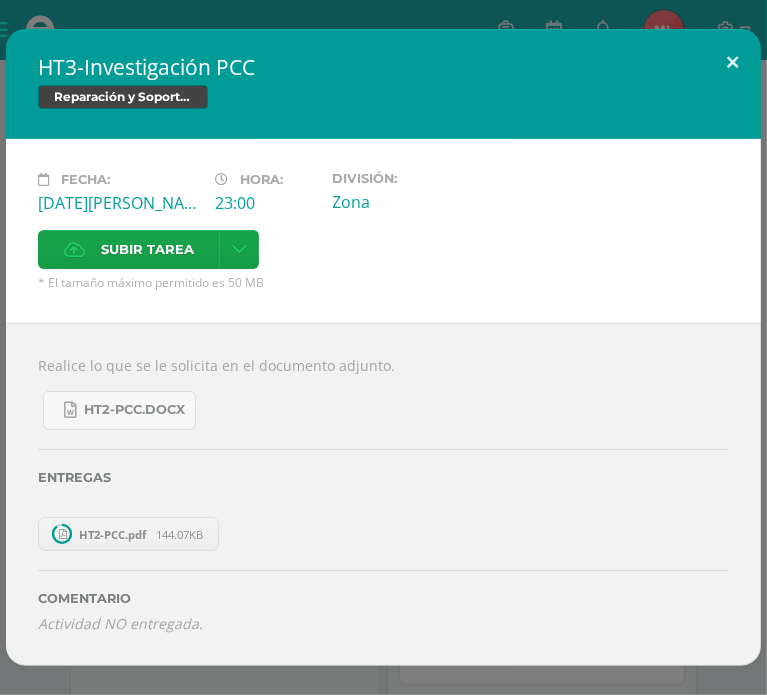 click at bounding box center [732, 63] 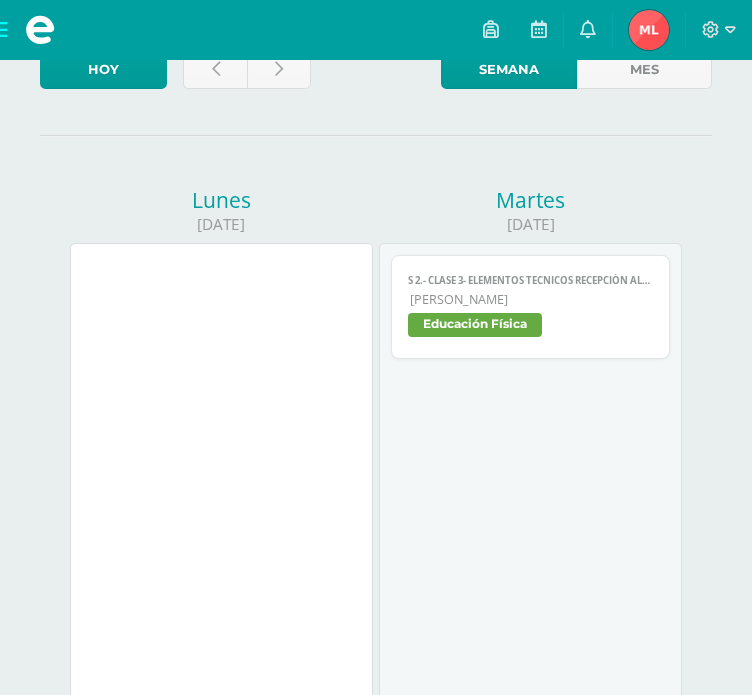 scroll, scrollTop: 0, scrollLeft: 0, axis: both 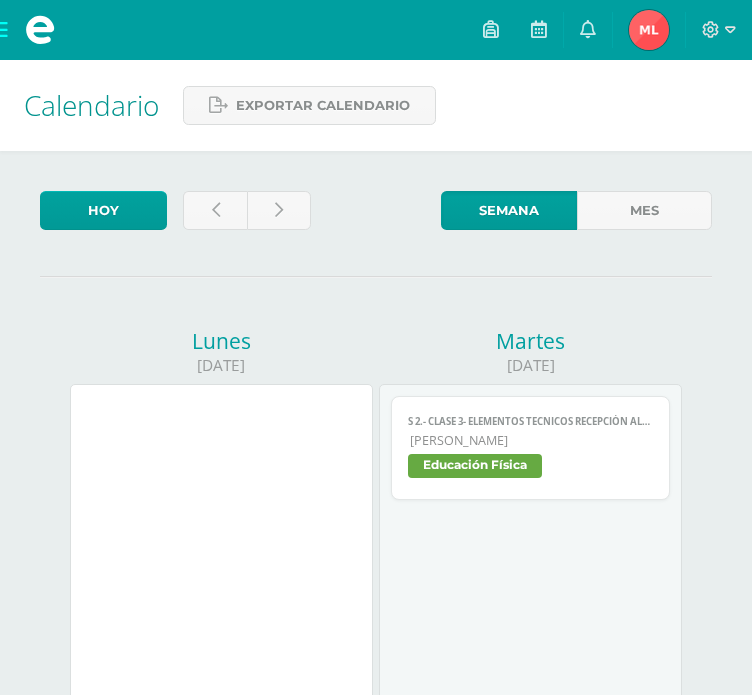 click on "Hoy
Semana del  30 de Junio  al  5 de Julio
Semana
Mes
Lunes
30/06/2025
Martes
01/07/2025
S   2.- Clase 3-  Elementos  tecnicos recepción alta y media y los elementos tecnicos del voleo
Educación Física
Cargando contenido S   2.- Clase 3-  Elementos  tecnicos recepción alta y media y los elementos tecnicos del voleo Quinto Bachillerato Educación Física
Miércoles
02/07/2025
S1: Evaluación corta 1.
Física Fundamental
Cargando contenido S1: Evaluación corta 1. Quinto Bachillerato Física Fundamental
03/07/2025
Seminario" at bounding box center (376, 5012) 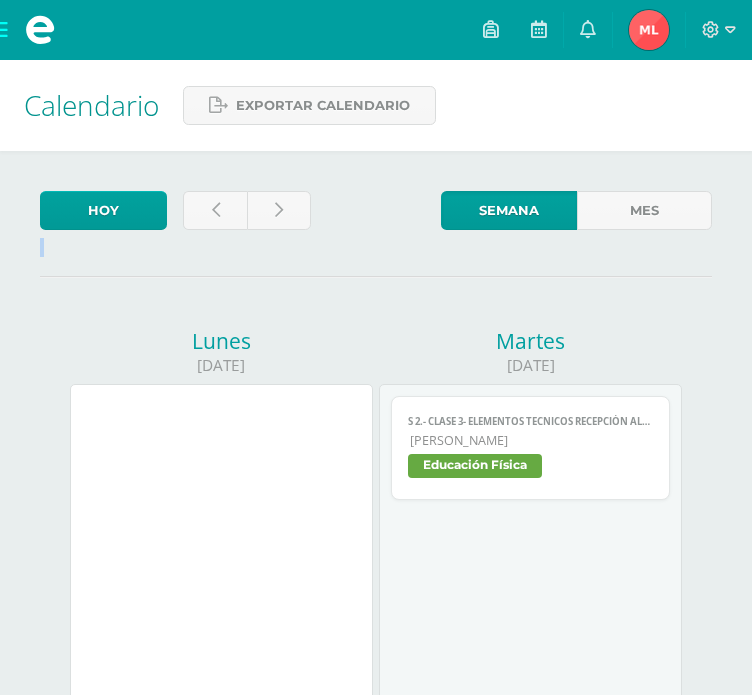 click on "Hoy
Semana del  30 de Junio  al  5 de Julio
Semana
Mes
Lunes
30/06/2025
Martes
01/07/2025
S   2.- Clase 3-  Elementos  tecnicos recepción alta y media y los elementos tecnicos del voleo
Educación Física
Cargando contenido S   2.- Clase 3-  Elementos  tecnicos recepción alta y media y los elementos tecnicos del voleo Quinto Bachillerato Educación Física
Miércoles
02/07/2025
S1: Evaluación corta 1.
Física Fundamental
Cargando contenido S1: Evaluación corta 1. Quinto Bachillerato Física Fundamental
03/07/2025
Seminario" at bounding box center [376, 5012] 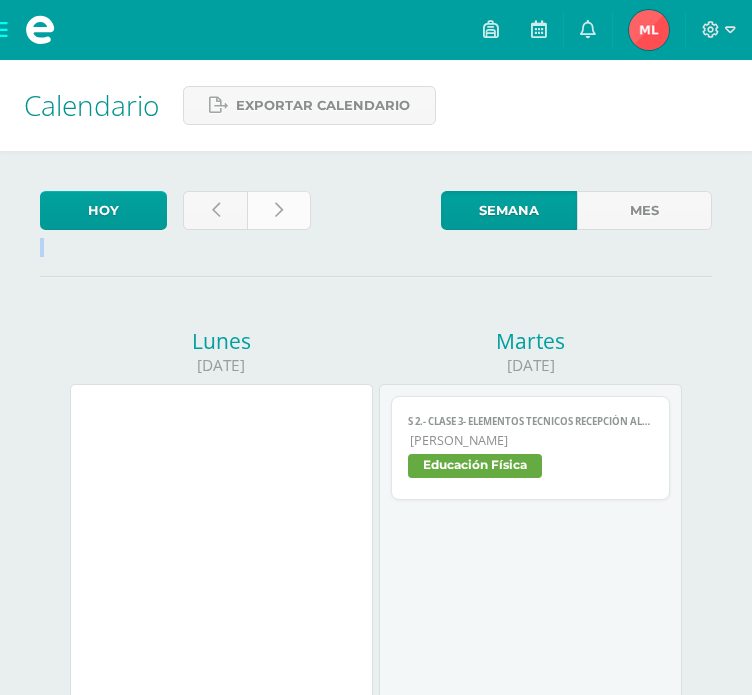 click at bounding box center [279, 210] 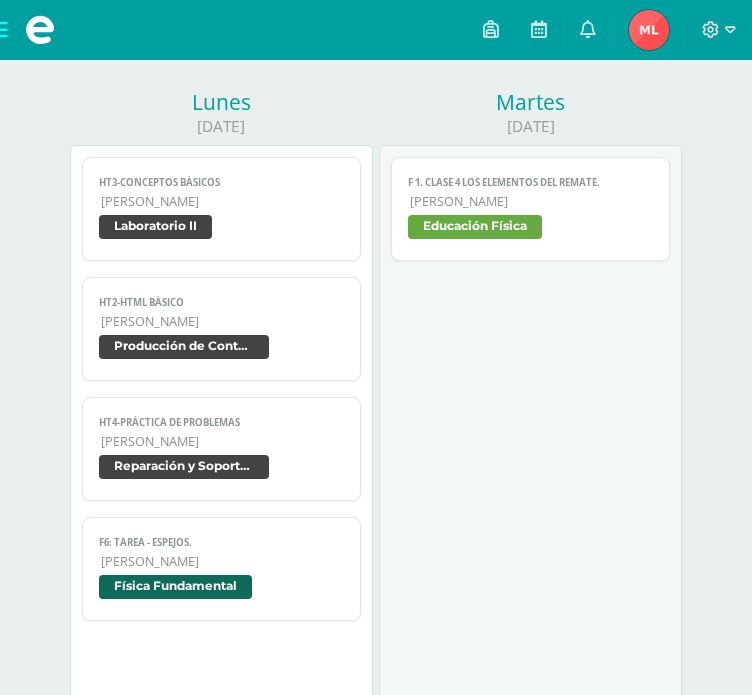 scroll, scrollTop: 238, scrollLeft: 0, axis: vertical 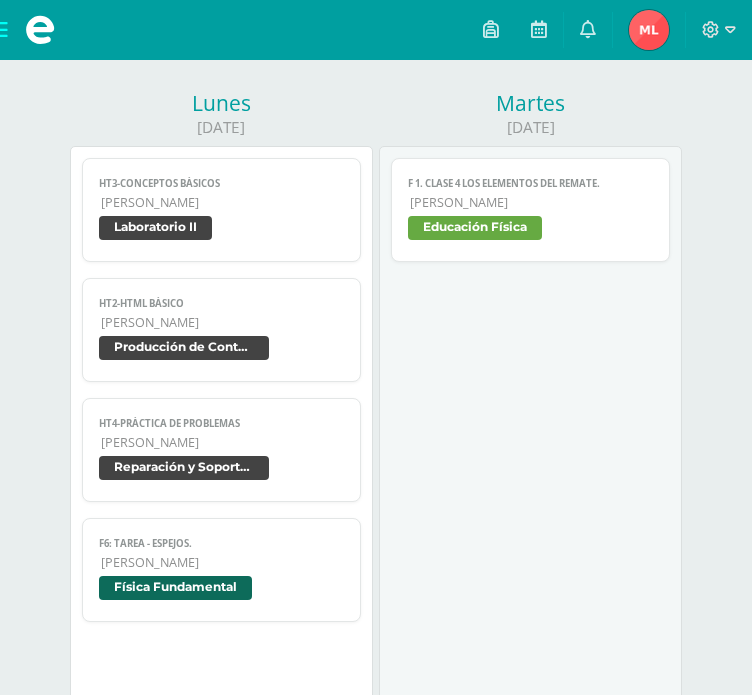 click on "HT3-Conceptos Básicos [PERSON_NAME] Laboratorio II" at bounding box center (221, 210) 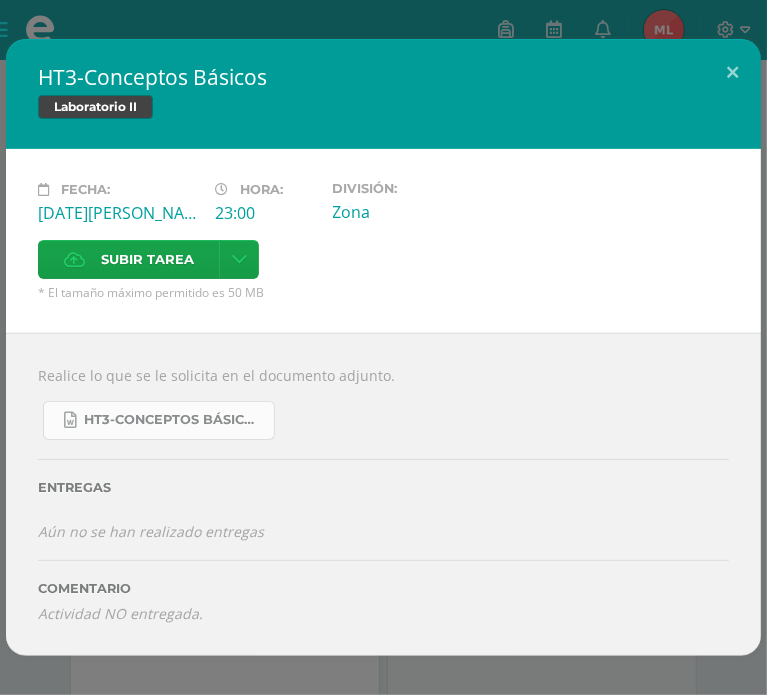 click on "HT3-Conceptos Básicos.docx" at bounding box center [159, 420] 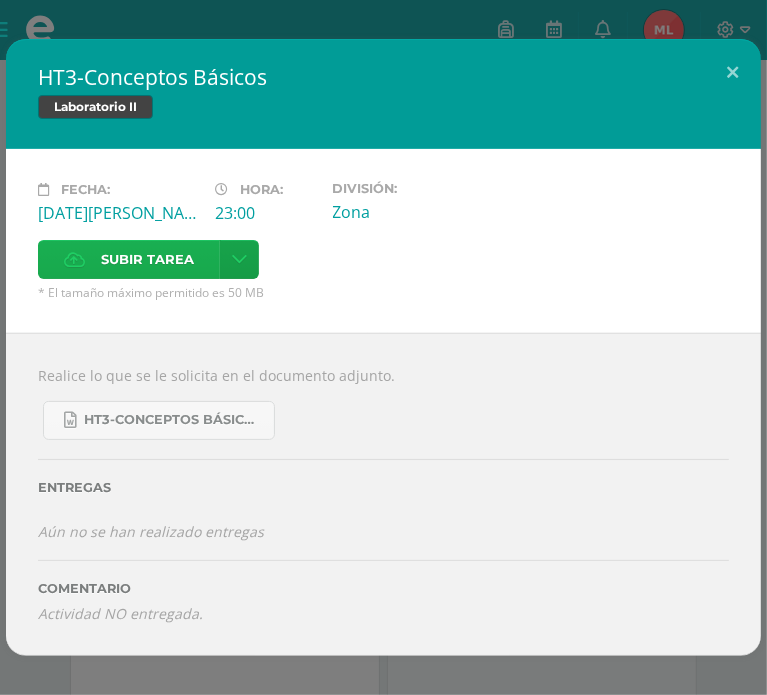 click on "Subir tarea" at bounding box center (147, 259) 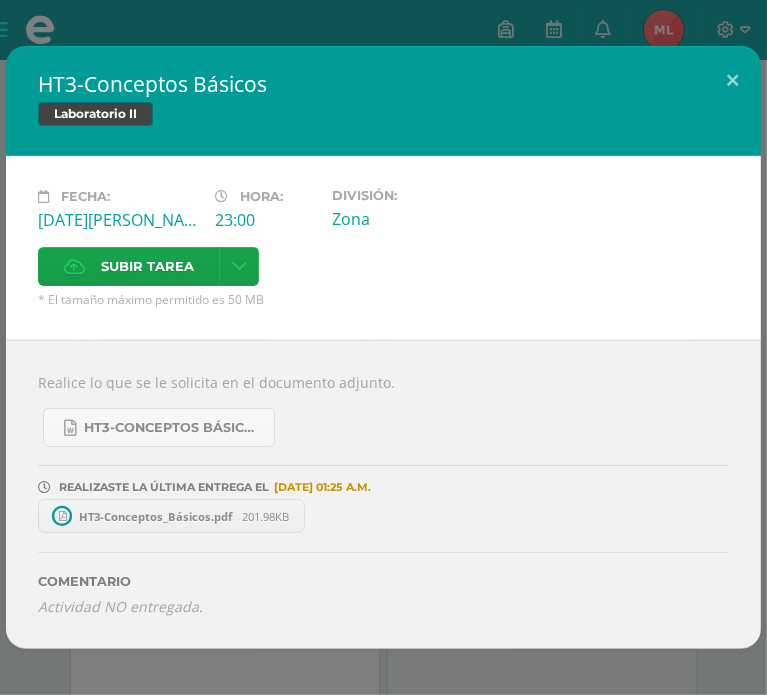 click on "HT3-Conceptos Básicos
Laboratorio II
Fecha:
[DATE][PERSON_NAME]:
23:00
División:
Zona
Subir tarea" at bounding box center [383, 347] 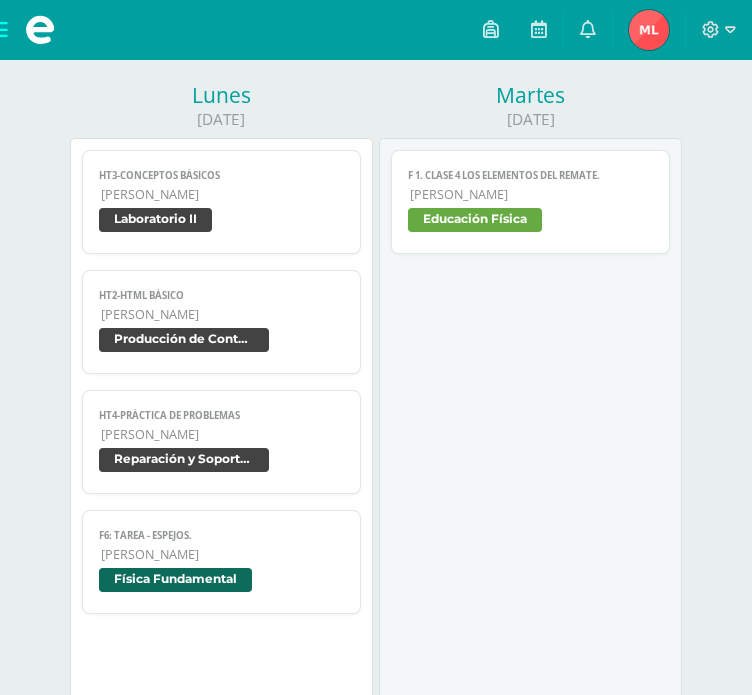 scroll, scrollTop: 235, scrollLeft: 0, axis: vertical 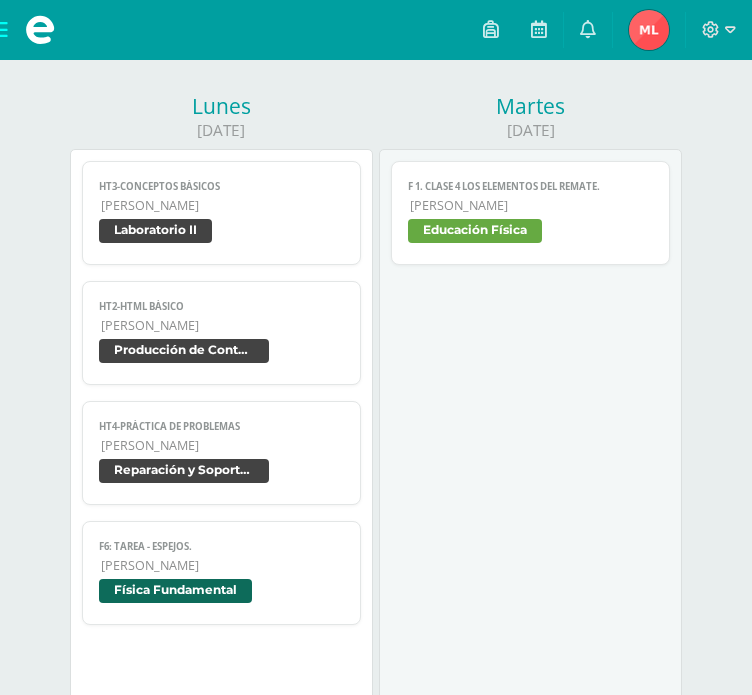 click on "Producción de Contenidos Digitales" at bounding box center (221, 353) 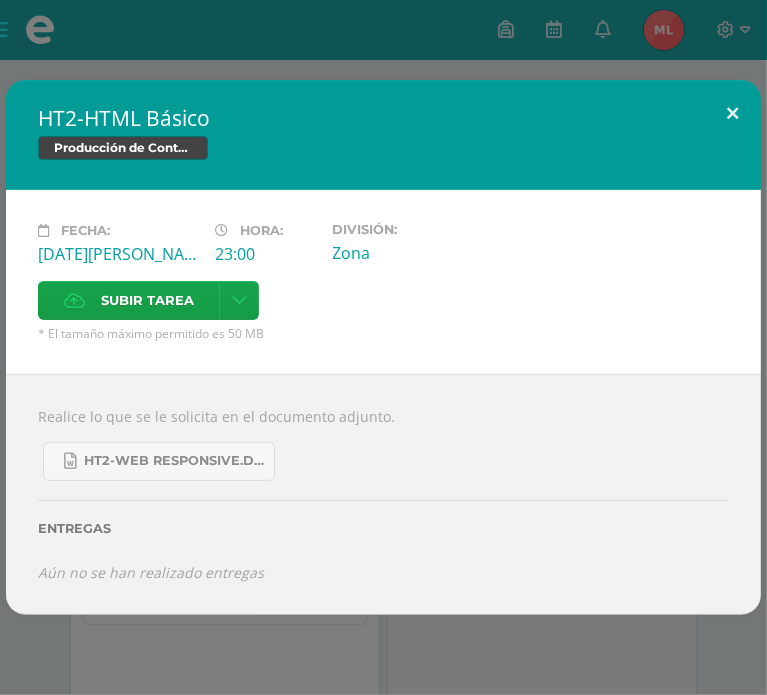 click at bounding box center [732, 114] 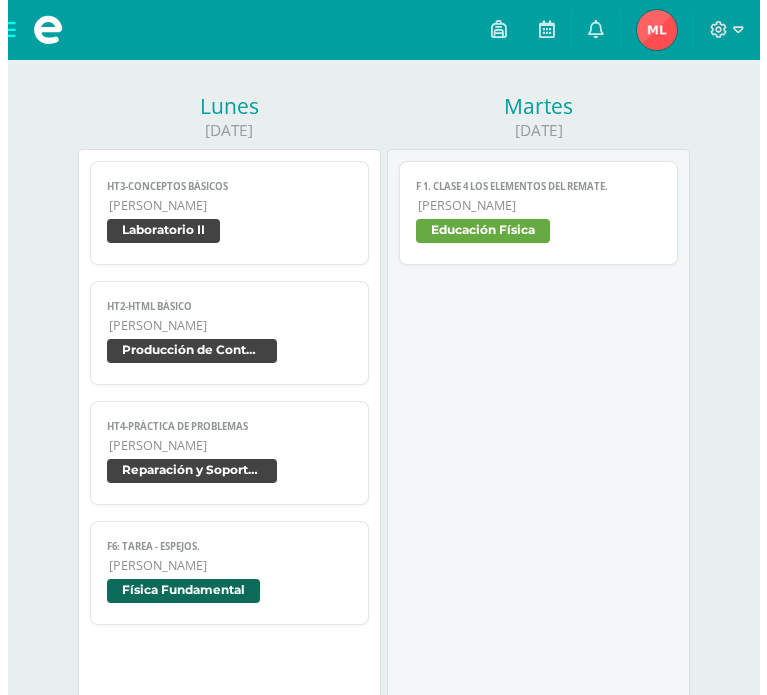 scroll, scrollTop: 275, scrollLeft: 0, axis: vertical 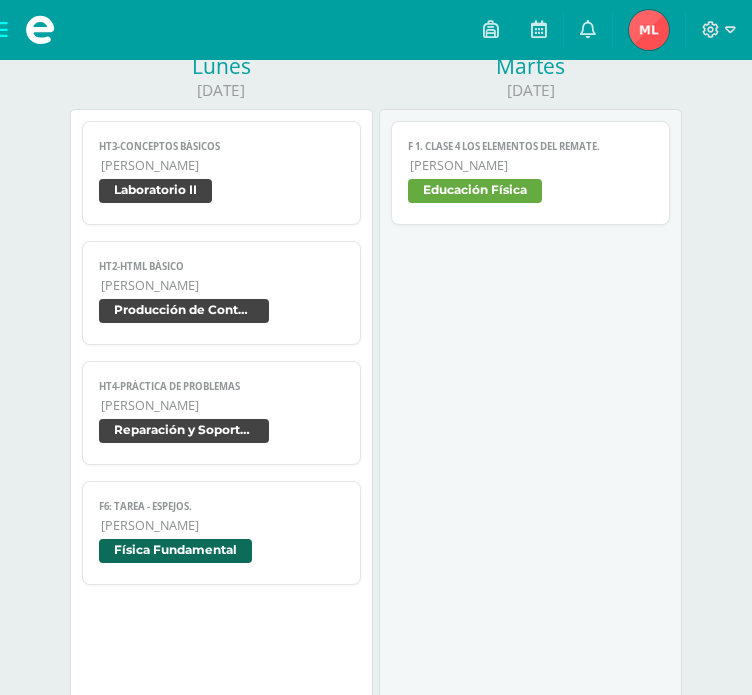 click on "HT4-Práctica de problemas [PERSON_NAME] Reparación y Soporte Técnico" at bounding box center [221, 413] 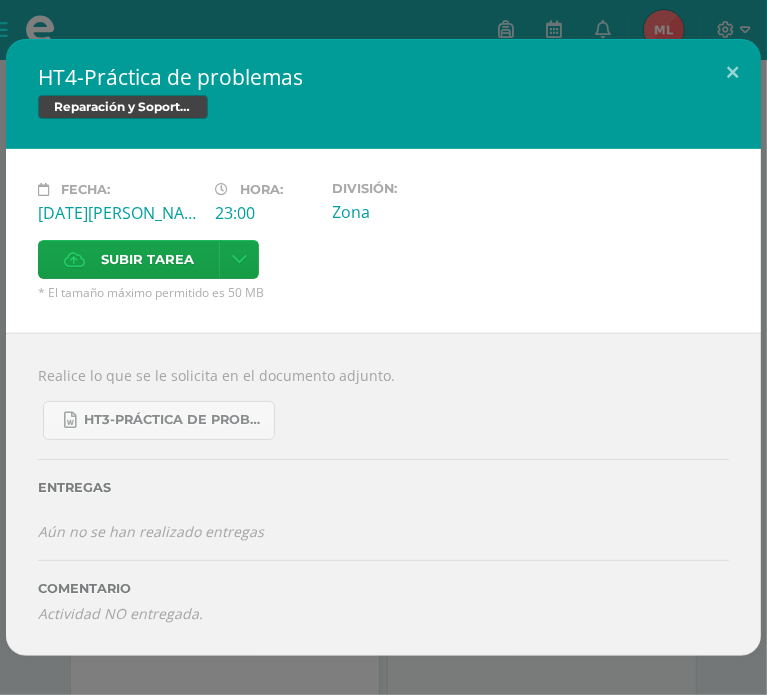 click on "HT4-Práctica de problemas
Reparación y Soporte Técnico
Fecha:
[DATE][PERSON_NAME]:
23:00
División:
Zona
Subir tarea Aceptar" at bounding box center [383, 347] 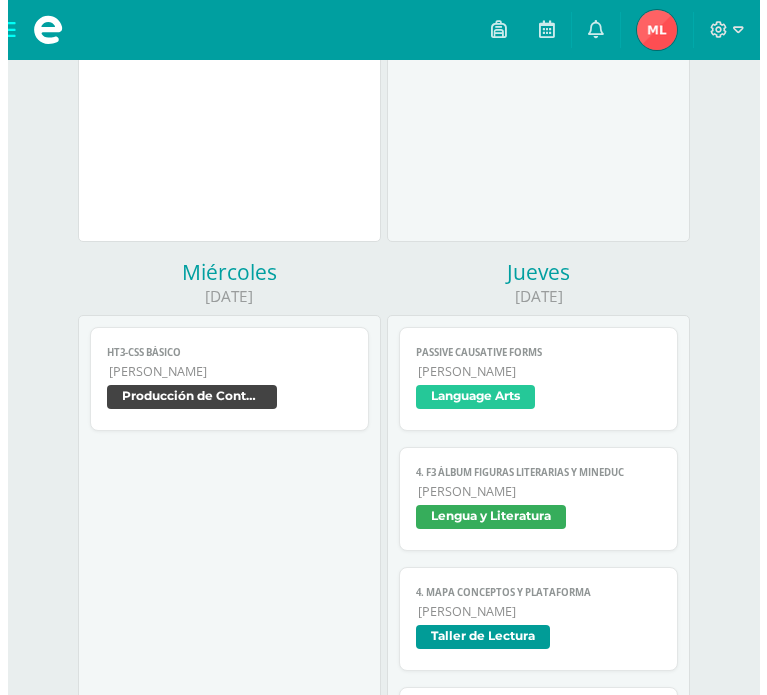 scroll, scrollTop: 1480, scrollLeft: 0, axis: vertical 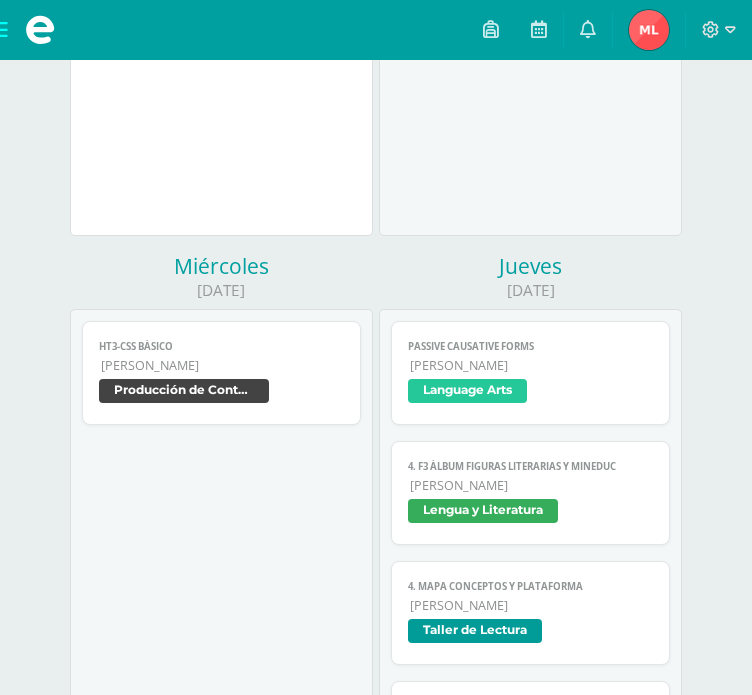 click on "Producción de Contenidos Digitales" at bounding box center [221, 393] 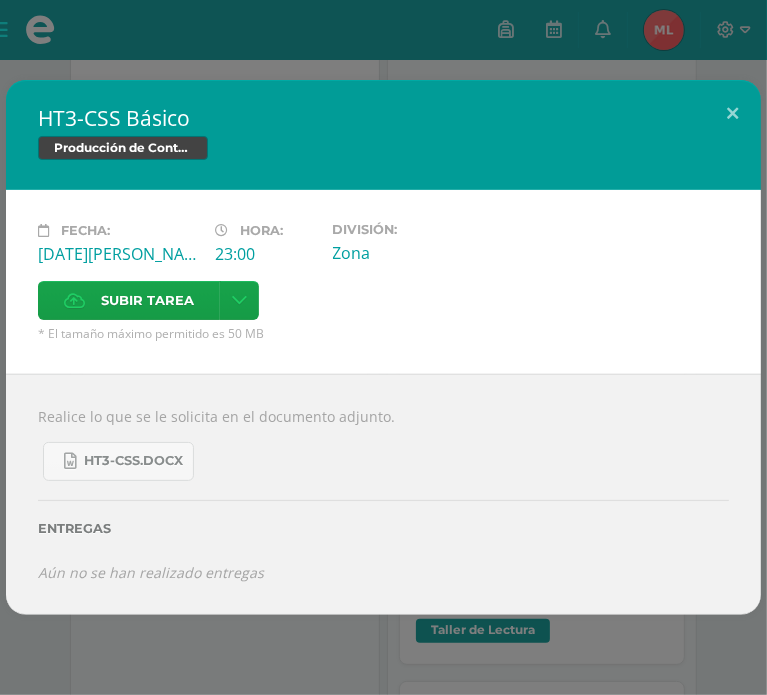 click on "HT3-CSS Básico
Producción de Contenidos Digitales
Fecha:
[DATE][PERSON_NAME]:
23:00
División:
Zona
Subir tarea Cancelar" at bounding box center (383, 347) 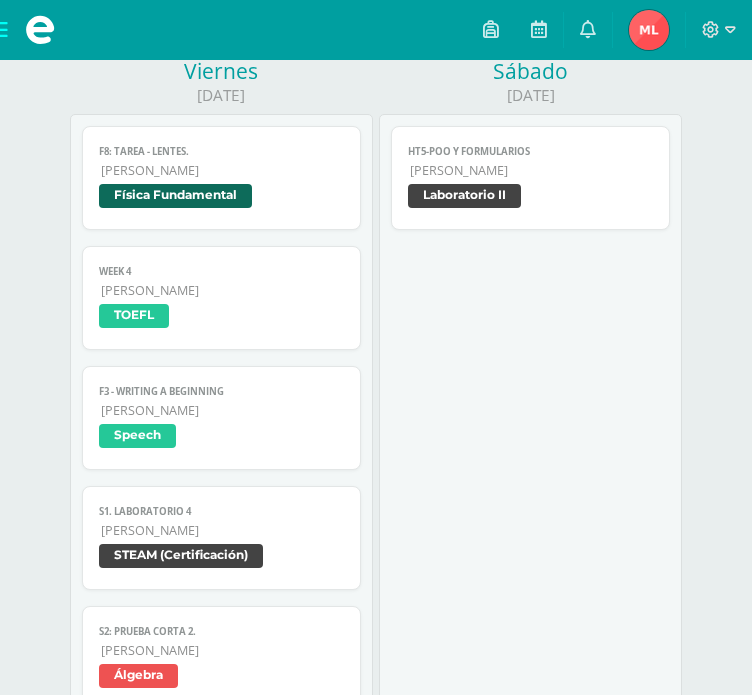 scroll, scrollTop: 3094, scrollLeft: 0, axis: vertical 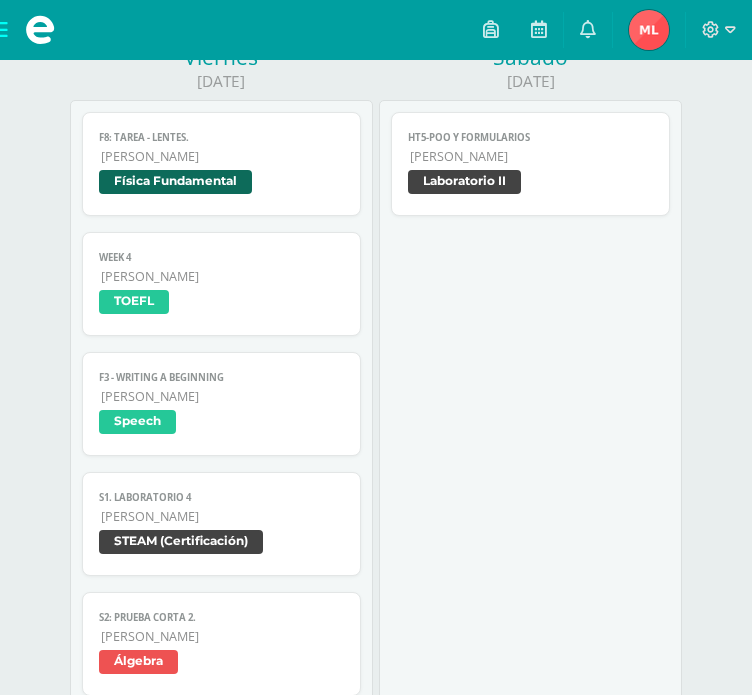 click on "Laboratorio II" at bounding box center (464, 182) 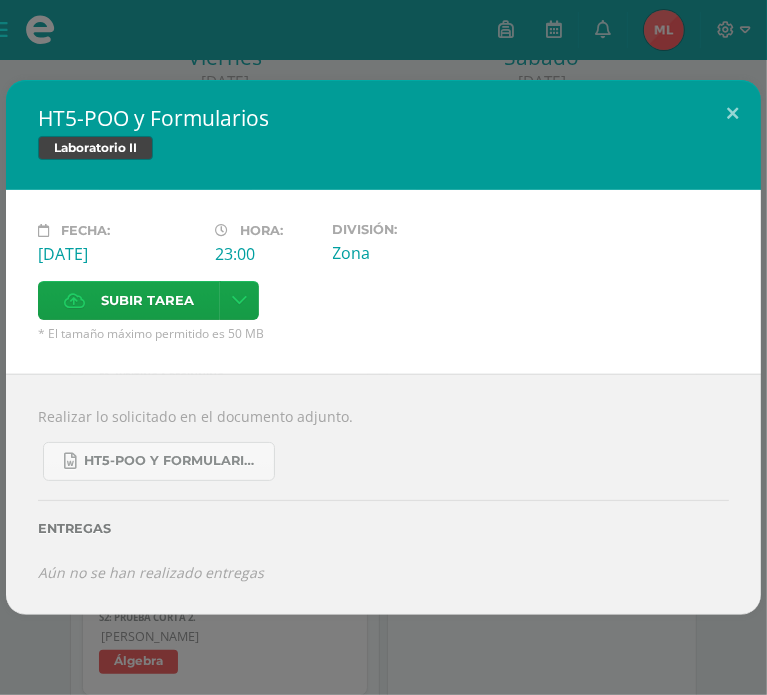 click on "HT5-POO y Formularios
Laboratorio II
Fecha:
[DATE][PERSON_NAME]:
23:00
División:
Zona
Subir tarea" at bounding box center [383, 347] 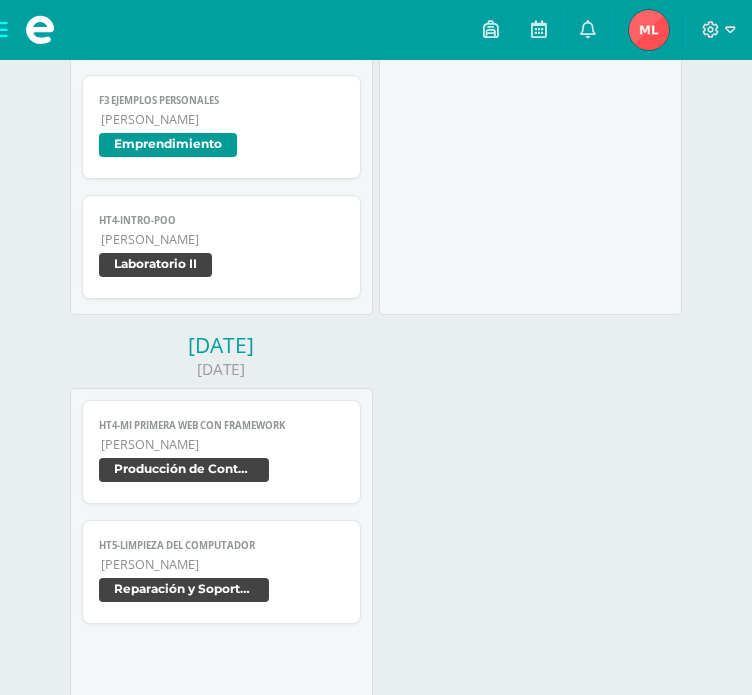 scroll, scrollTop: 4212, scrollLeft: 0, axis: vertical 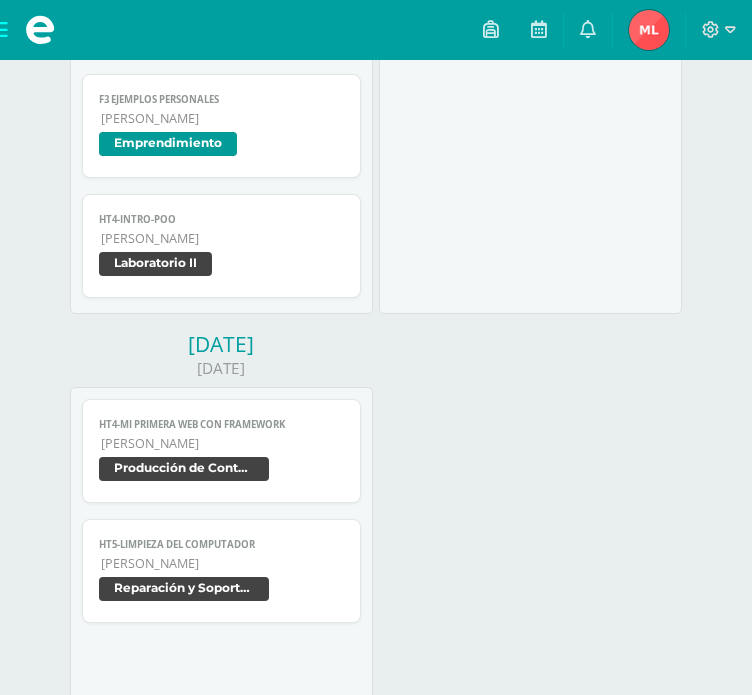click on "F8: Tarea - Lentes.
Física Fundamental
Cargando contenido F8: Tarea - Lentes. [PERSON_NAME] Física Fundamental Week 4
TOEFL
Cargando contenido Week 4 Quinto Bachillerato TOEFL F3 - Writing a beginning
Speech
Cargando contenido F3 - Writing a beginning Quinto Bachillerato Speech S1. Laboratorio 4
STEAM (Certificación)
Cargando contenido S1. Laboratorio 4 Quinto Bachillerato STEAM (Certificación) S2: Prueba corta 2.
Álgebra
Cargando contenido S2: Prueba corta 2. [PERSON_NAME] Álgebra F4: Series y sucesiones.
Álgebra
Cargando contenido F4: Series y sucesiones. Quinto Bachillerato Álgebra F4- Línea de tiempo del proceso de expresión génica Cargando contenido Biología" at bounding box center [221, -352] 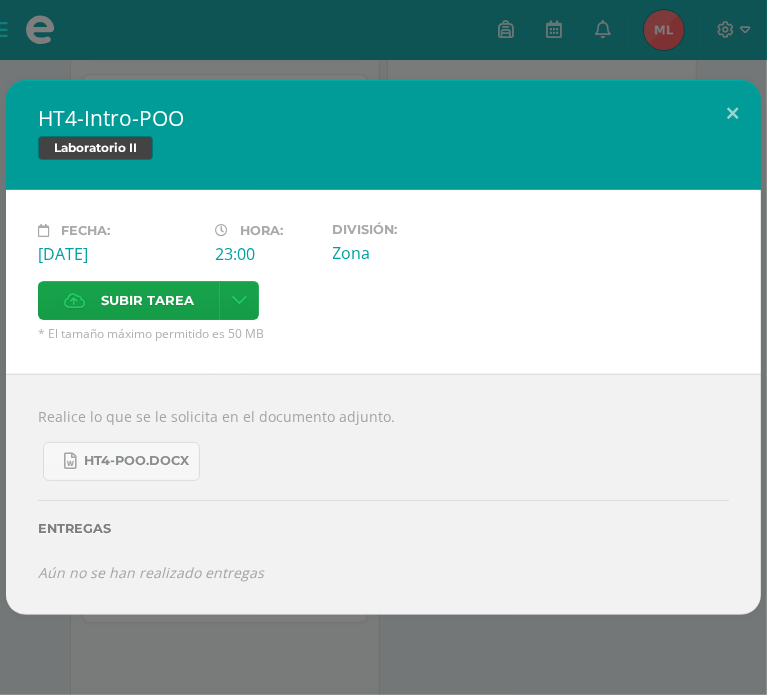 click on "HT4-Intro-POO
Laboratorio II
Fecha:
[DATE][PERSON_NAME]:
23:00
División:
Zona
Subir tarea Cancelar" at bounding box center (383, 347) 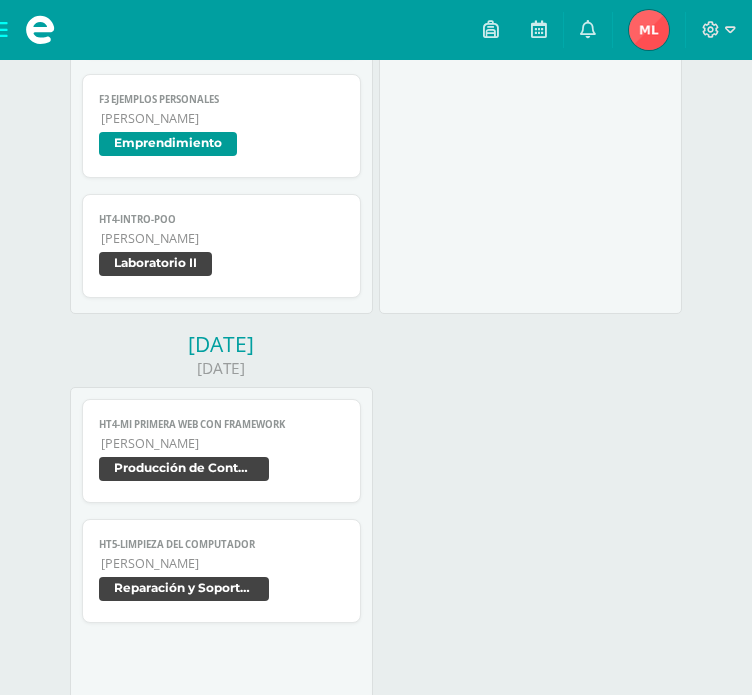click on "Producción de Contenidos Digitales" at bounding box center (221, 471) 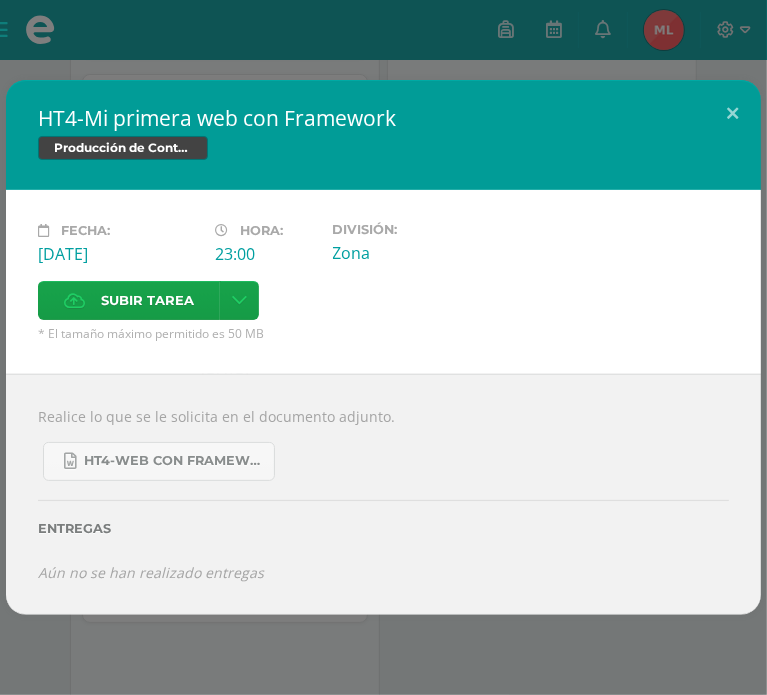 click on "HT4-Mi primera web con Framework
Producción de Contenidos Digitales
Fecha:
[DATE][PERSON_NAME]:
23:00
División:
Zona" at bounding box center (383, 347) 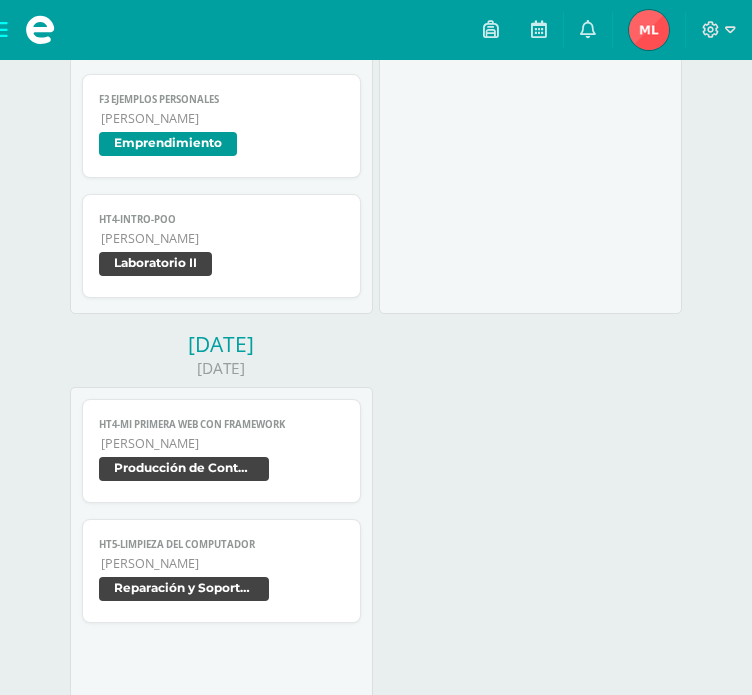 click on "Reparación y Soporte Técnico" at bounding box center (221, 591) 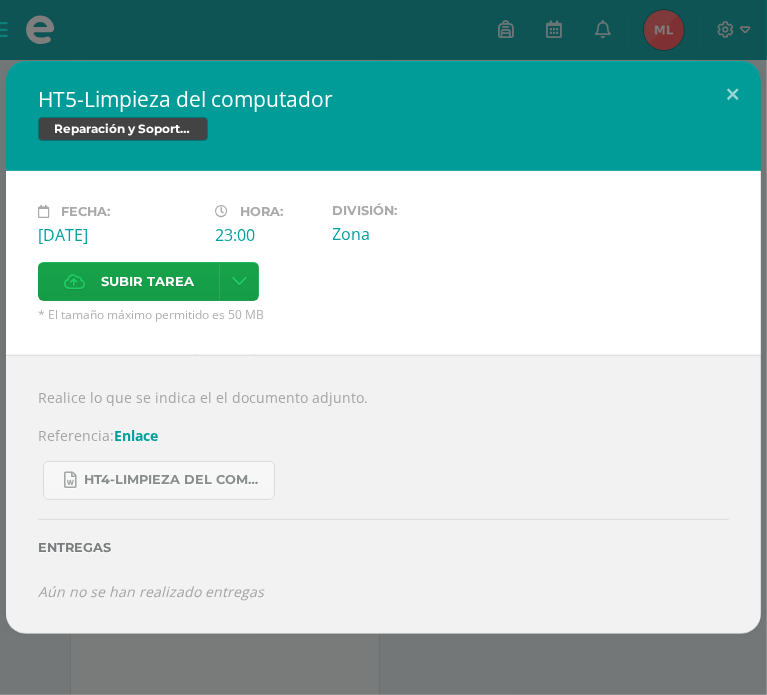 click on "HT5-Limpieza del computador
Reparación y Soporte Técnico
Fecha:
[DATE][PERSON_NAME]:
23:00
División:
Zona
Subir tarea" at bounding box center (383, 347) 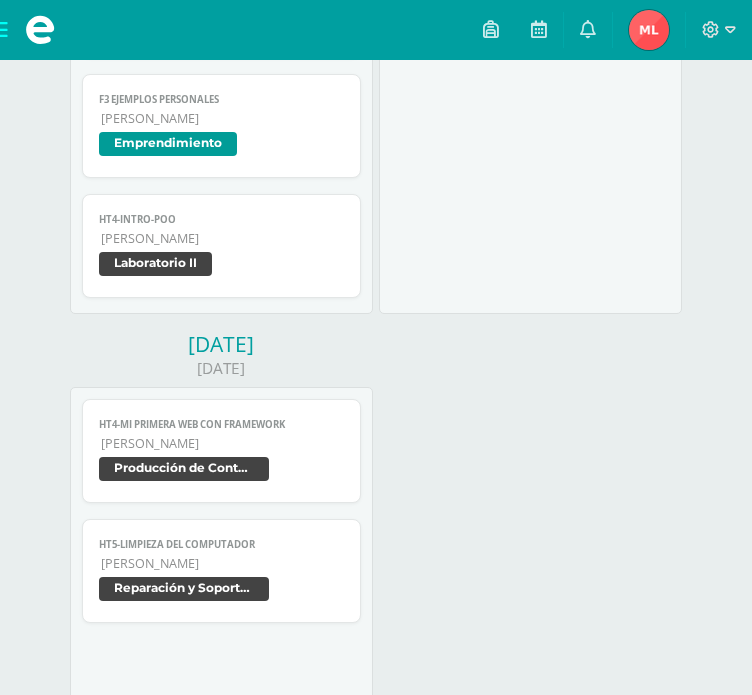 scroll, scrollTop: 4210, scrollLeft: 0, axis: vertical 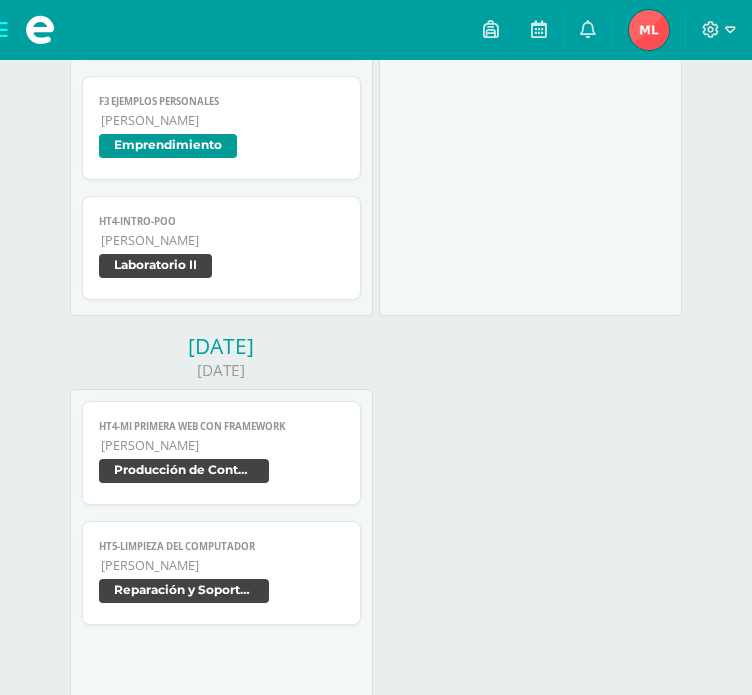 click on "Reparación y Soporte Técnico" at bounding box center [221, 593] 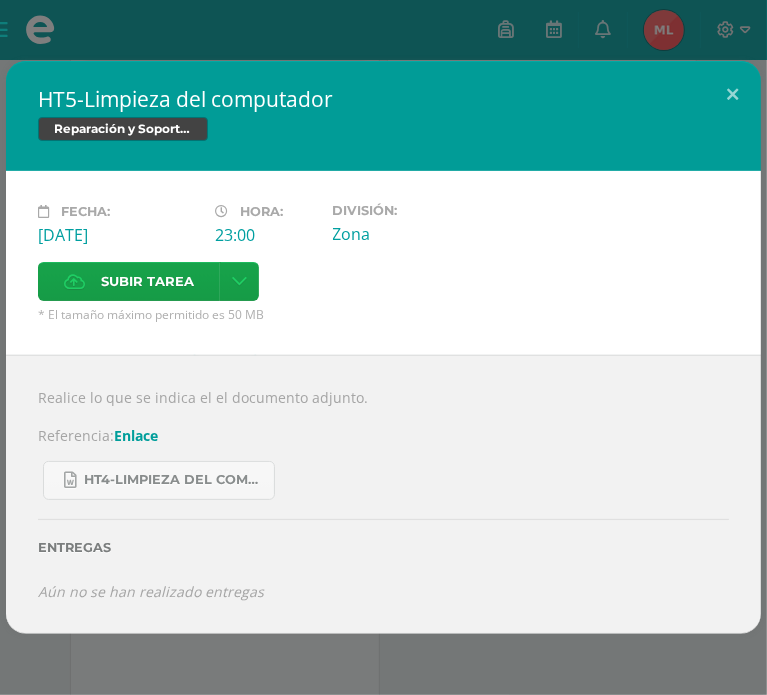 click on "Enlace" at bounding box center (136, 435) 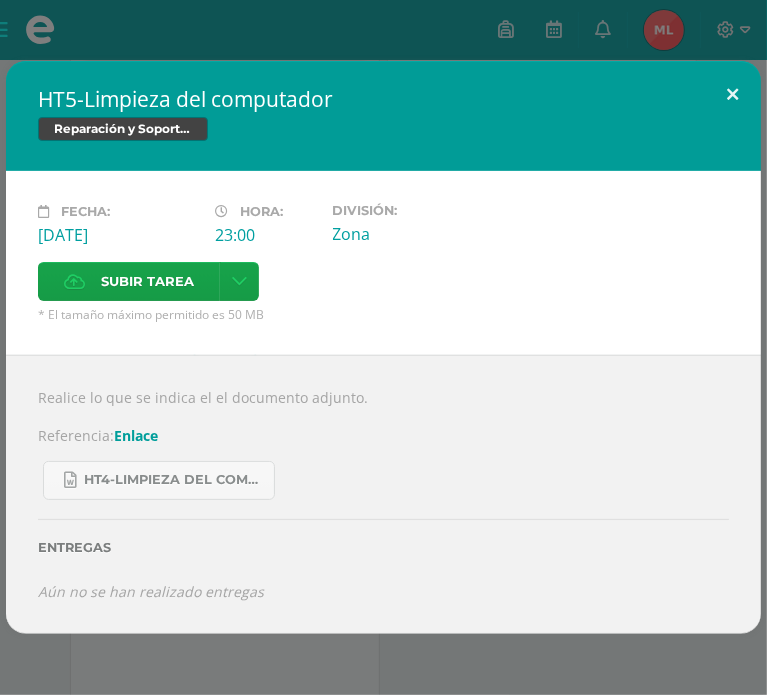 click at bounding box center (732, 95) 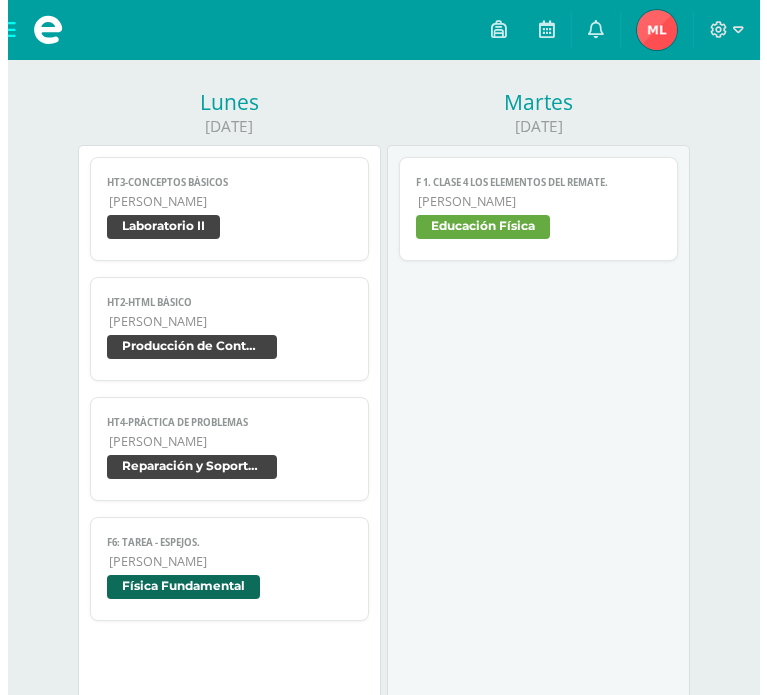 scroll, scrollTop: 244, scrollLeft: 0, axis: vertical 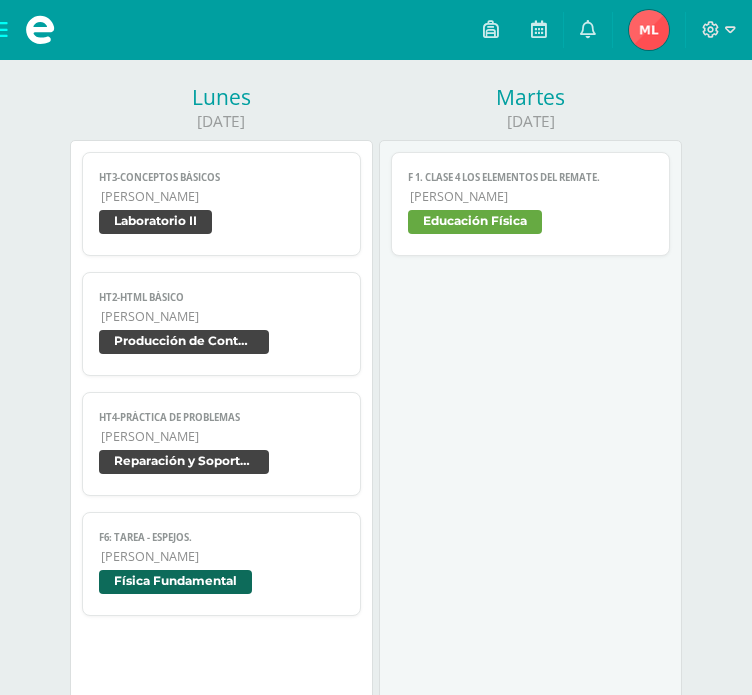 click on "[PERSON_NAME]" at bounding box center [222, 316] 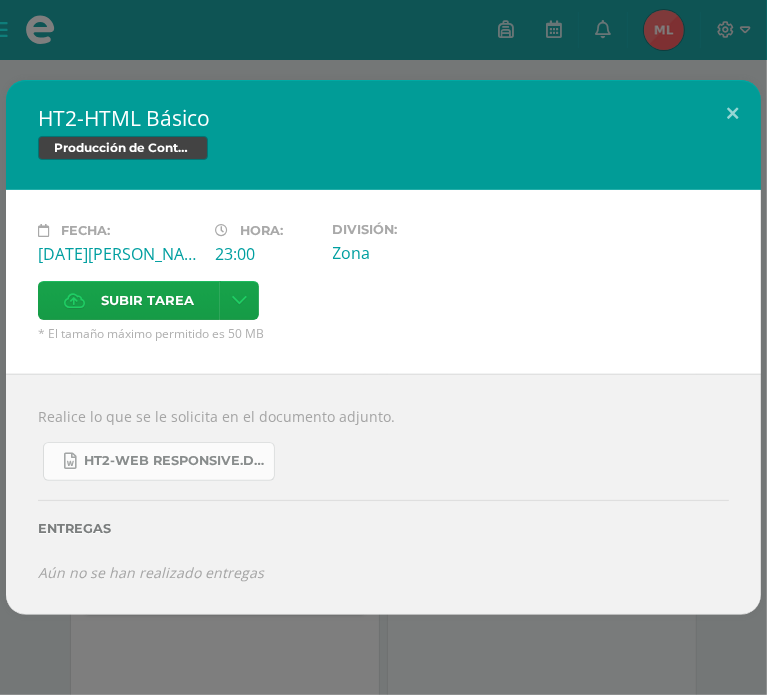 click on "HT2-Web Responsive.docx" at bounding box center [174, 461] 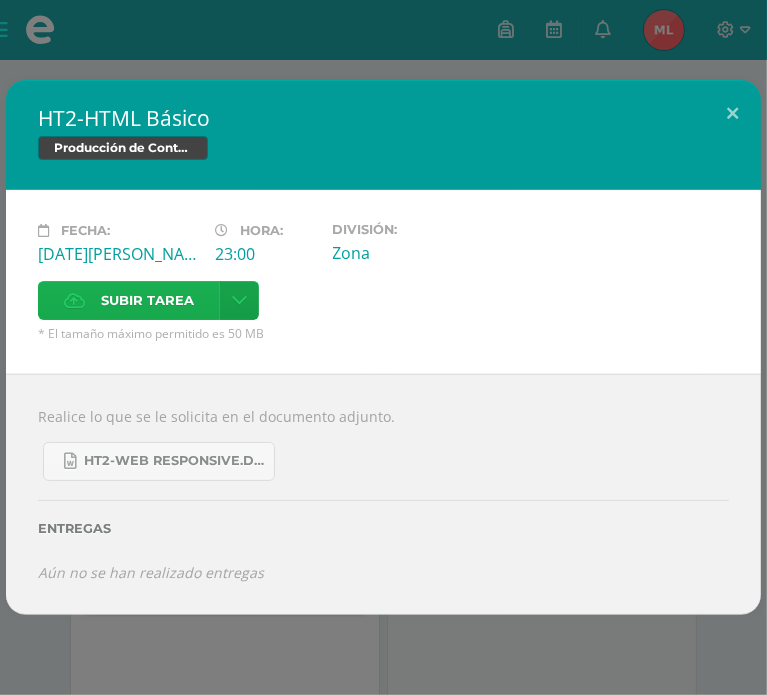 click on "Subir tarea" at bounding box center [147, 300] 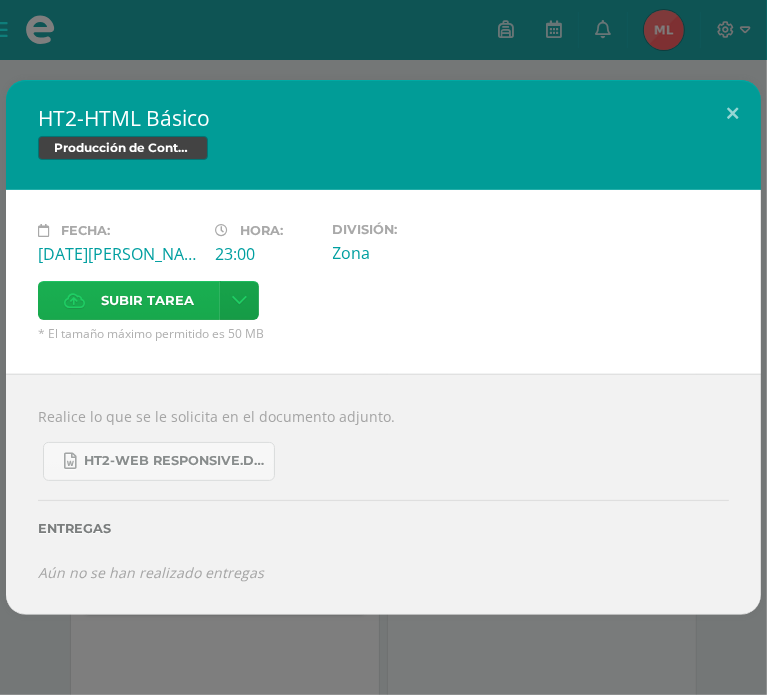 click at bounding box center (74, 300) 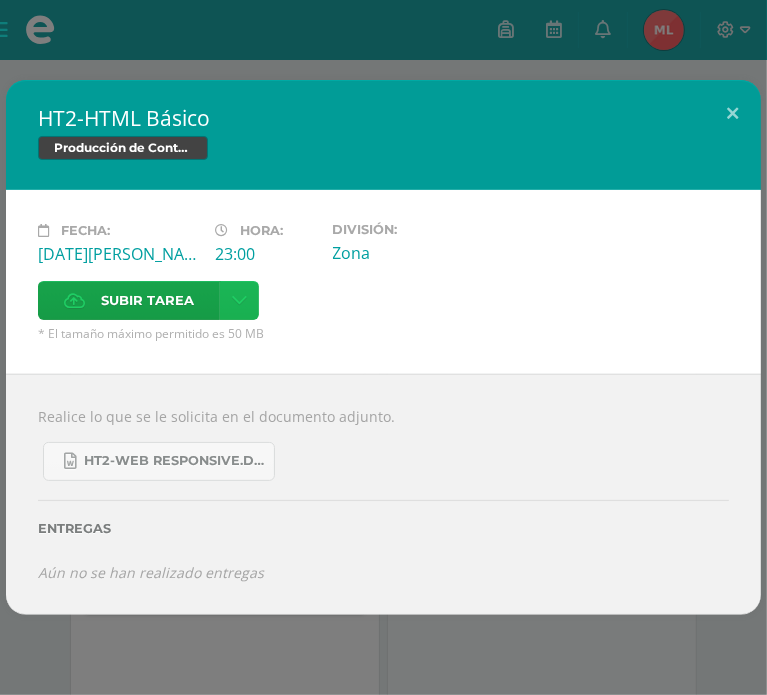 click at bounding box center [239, 300] 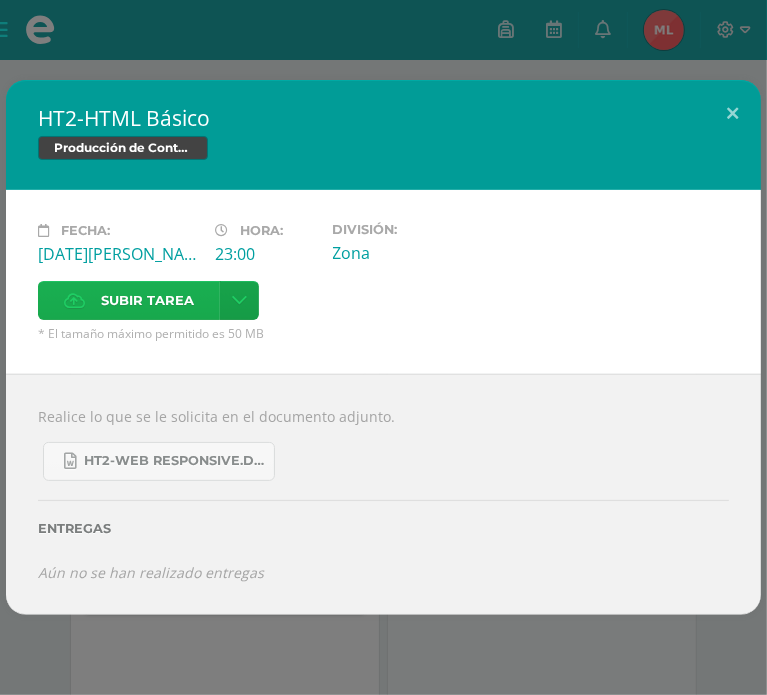 click on "Subir tarea" at bounding box center (147, 300) 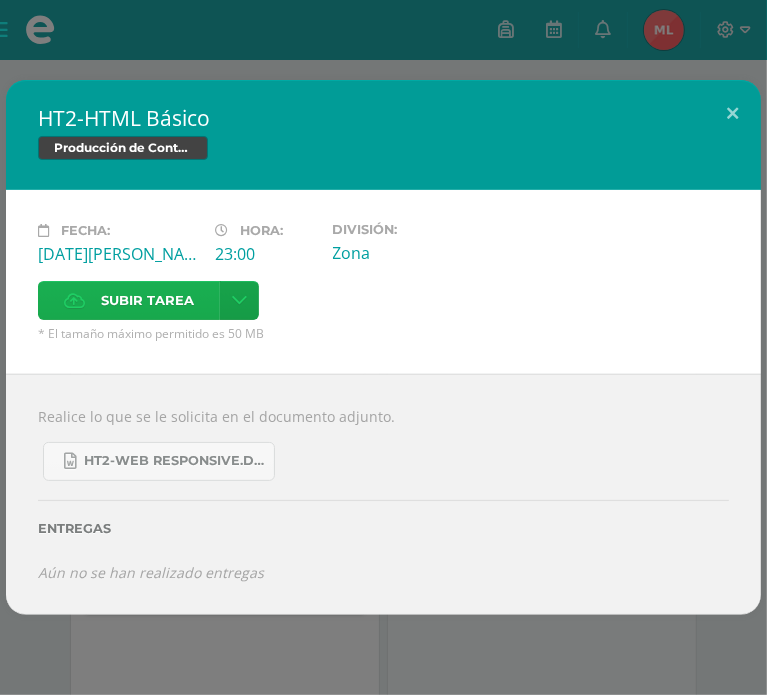 click on "Subir tarea" at bounding box center (129, 300) 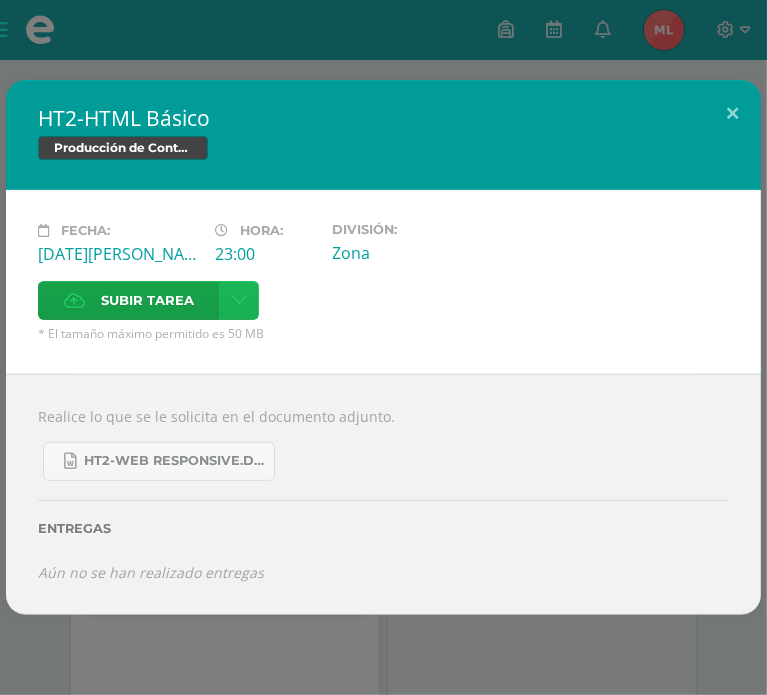 click at bounding box center [239, 300] 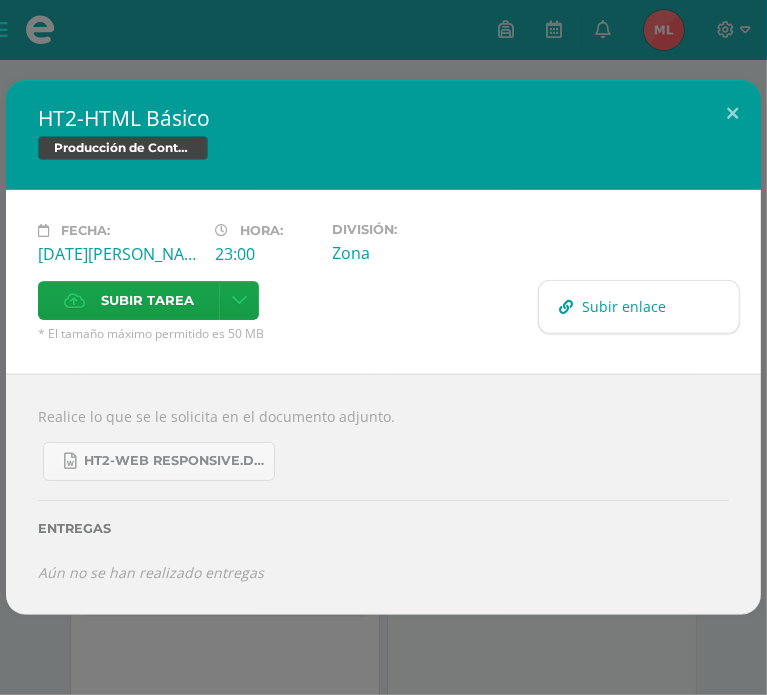 click on "Subir enlace" at bounding box center [639, 306] 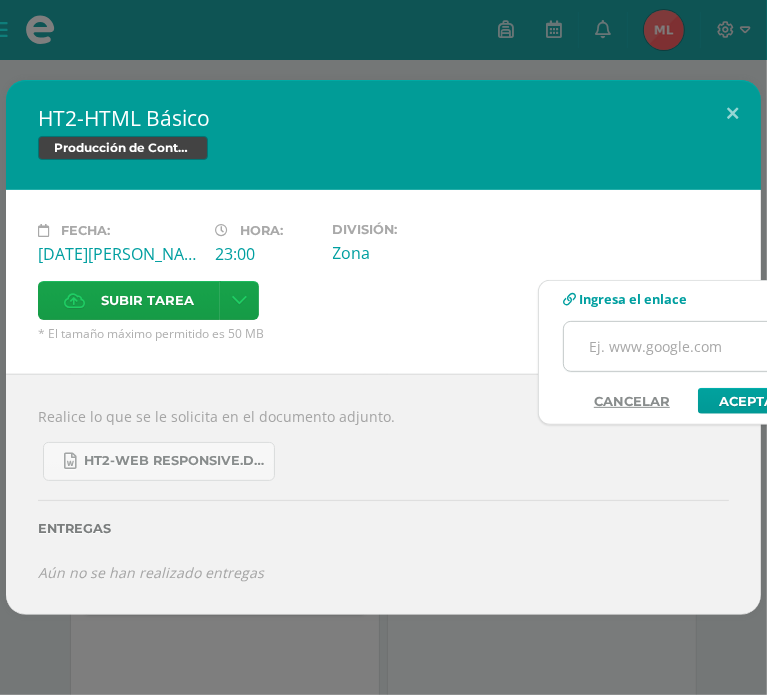 click at bounding box center (689, 346) 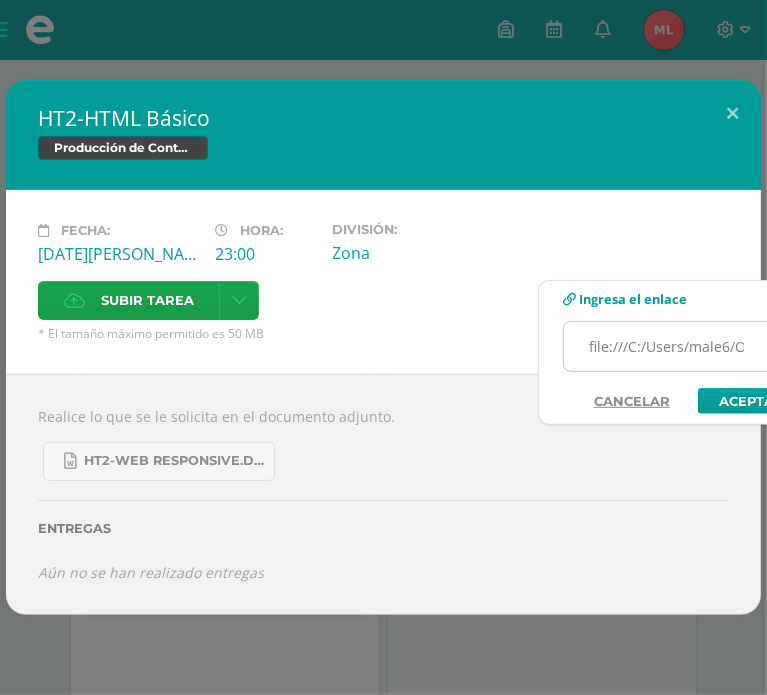 scroll, scrollTop: 0, scrollLeft: 386, axis: horizontal 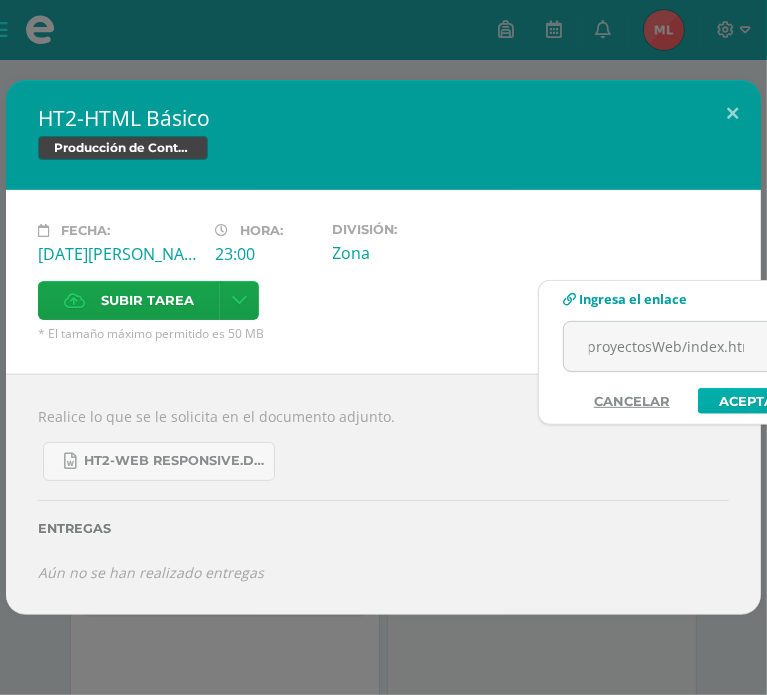 type on "file:///C:/Users/male6/OneDrive/Documents/unidad%203/proyectosWeb/index.htm" 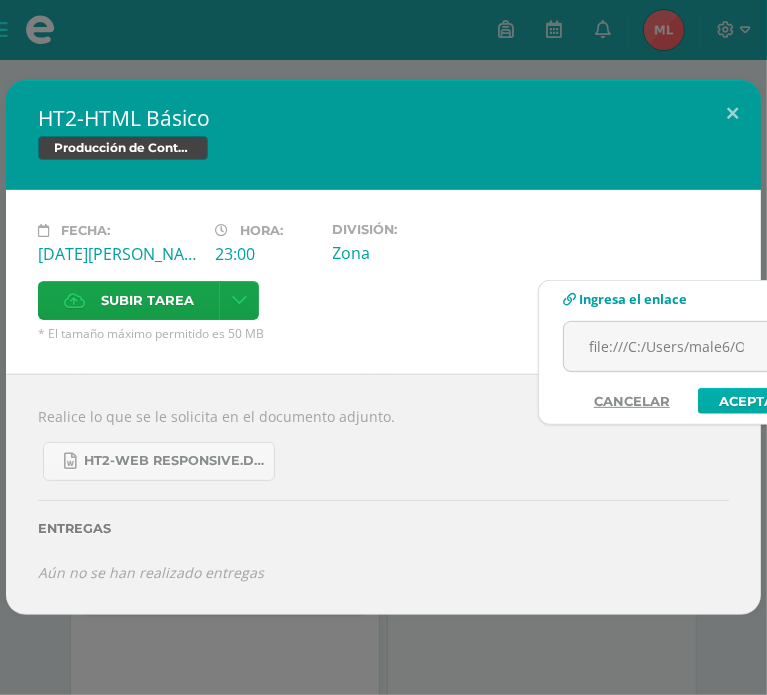 click on "Aceptar" at bounding box center (751, 401) 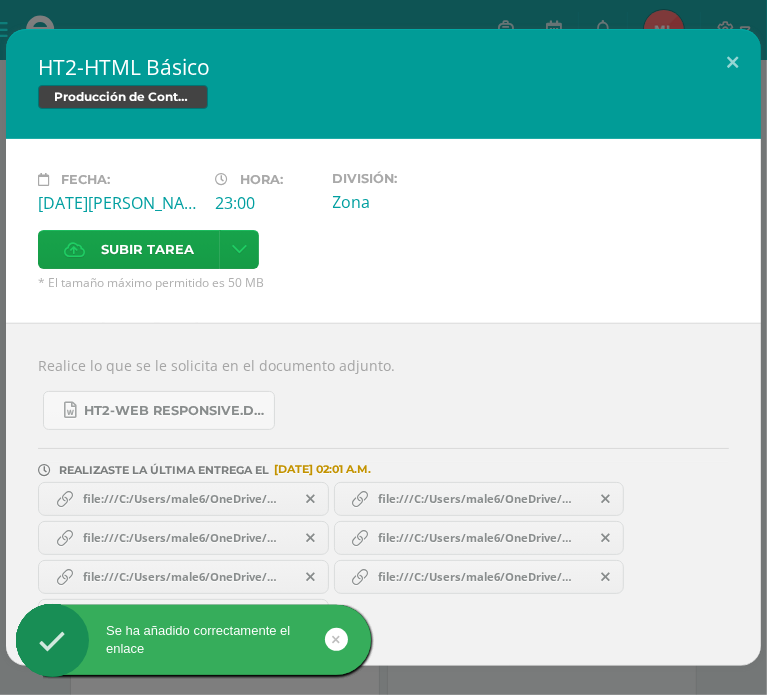 click at bounding box center [310, 499] 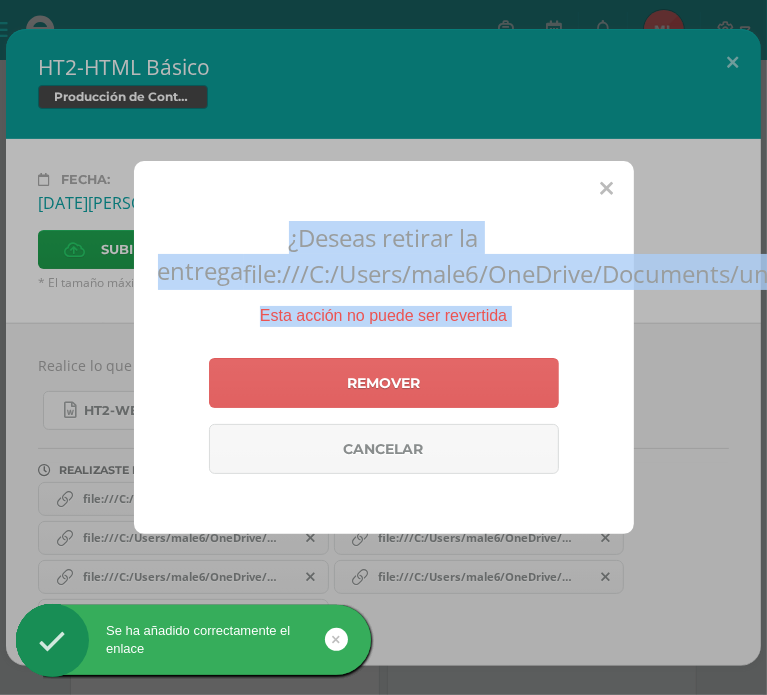 click on "¿Deseas retirar la entrega  file:///C:/Users/male6/OneDrive/Documents/unidad%203/proyectosWeb/index.htm ?
Esta acción no puede ser revertida
Remover
Cancelar" at bounding box center [383, 347] 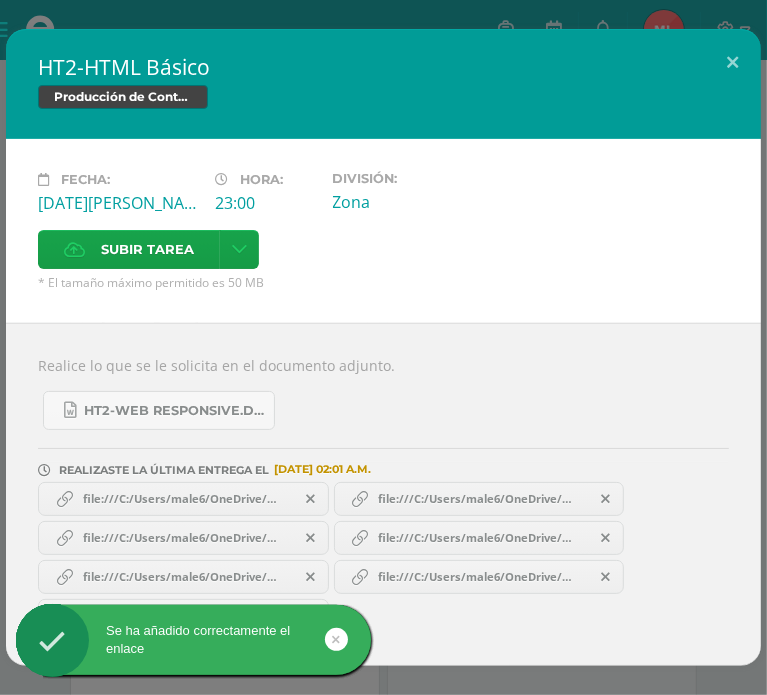 click at bounding box center (310, 499) 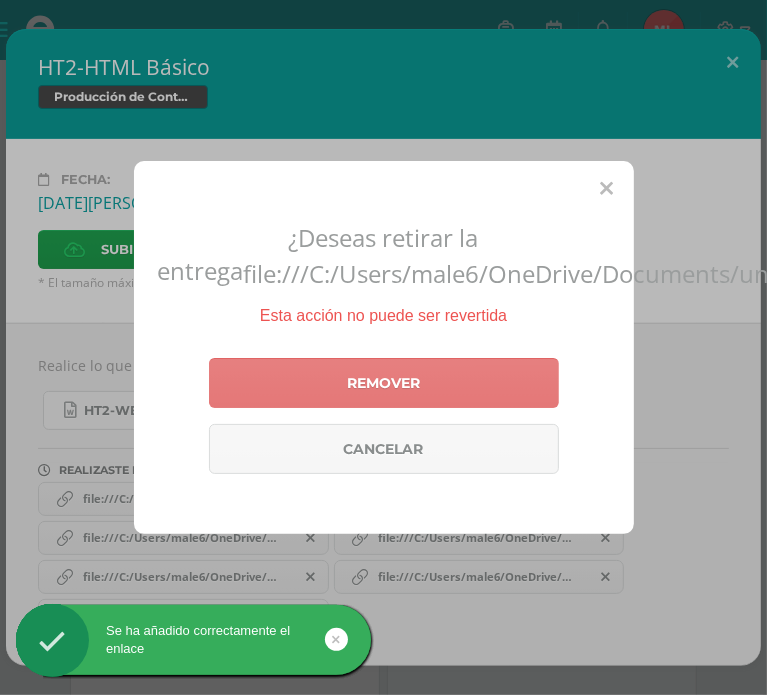 click on "Remover" at bounding box center [384, 383] 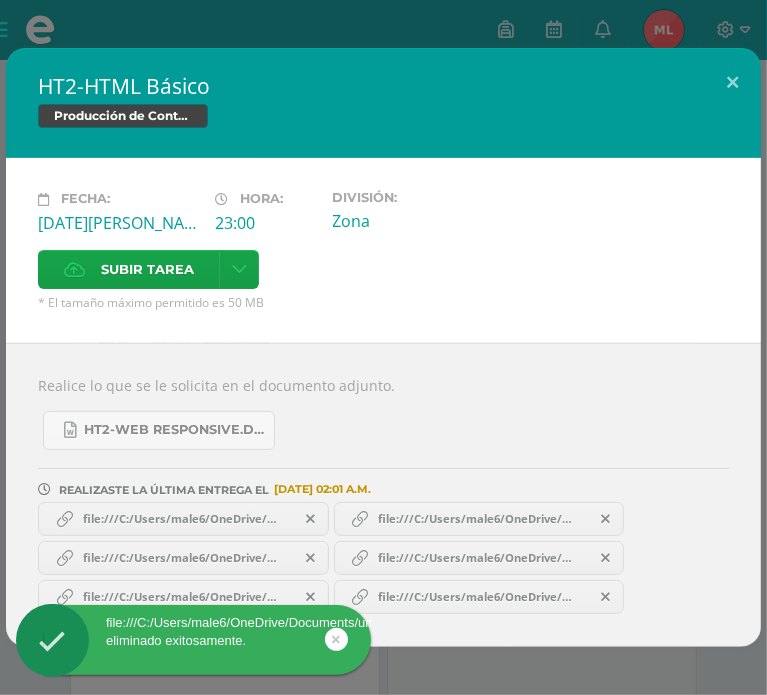 click at bounding box center [310, 519] 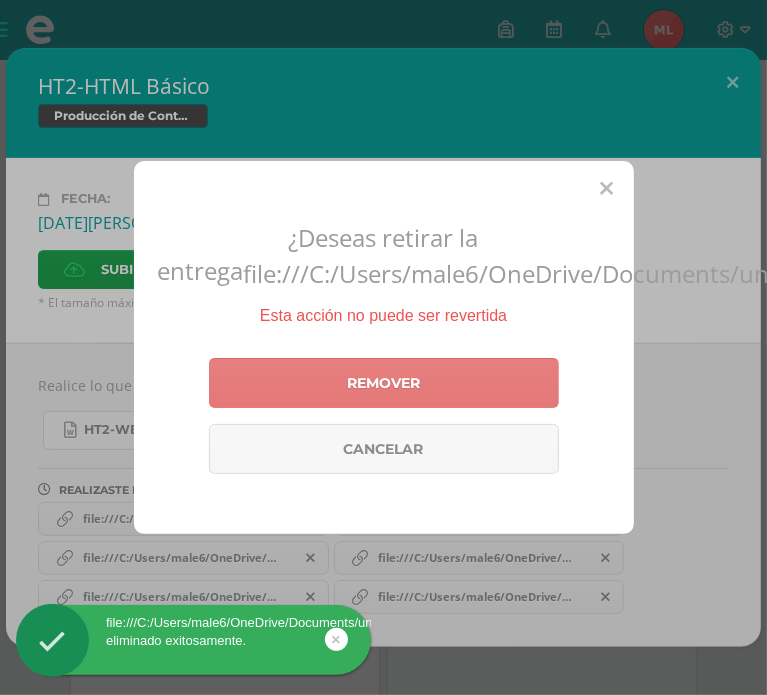click on "Remover" at bounding box center (384, 383) 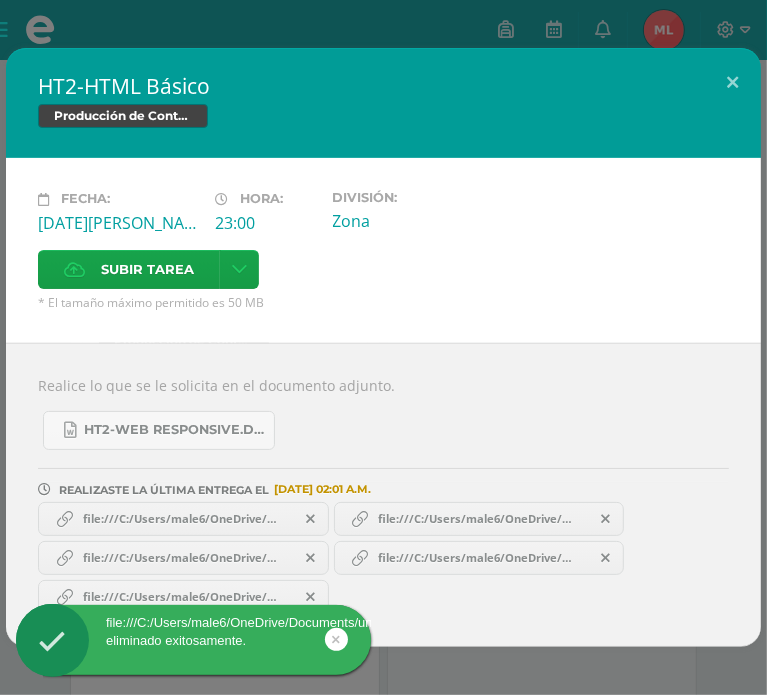 click at bounding box center (311, 519) 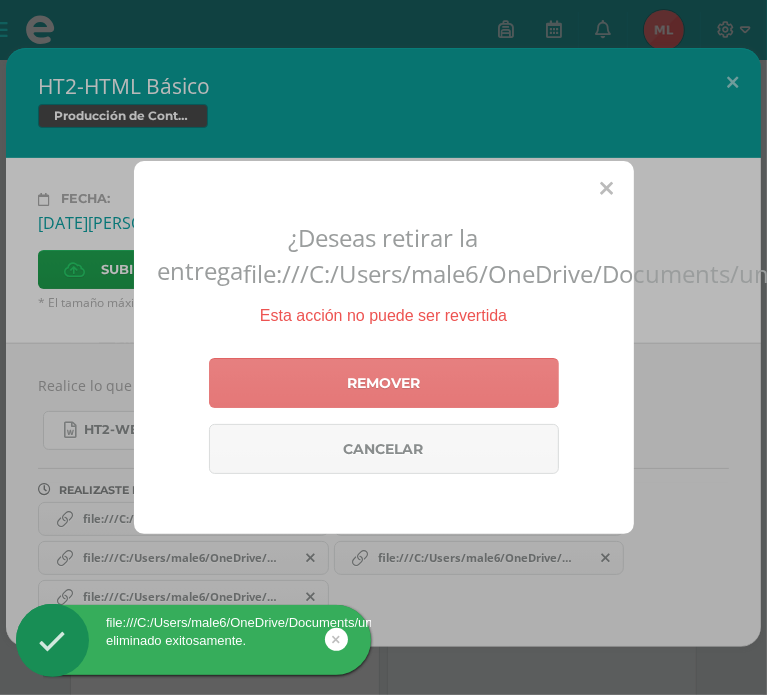 click on "Remover" at bounding box center [384, 383] 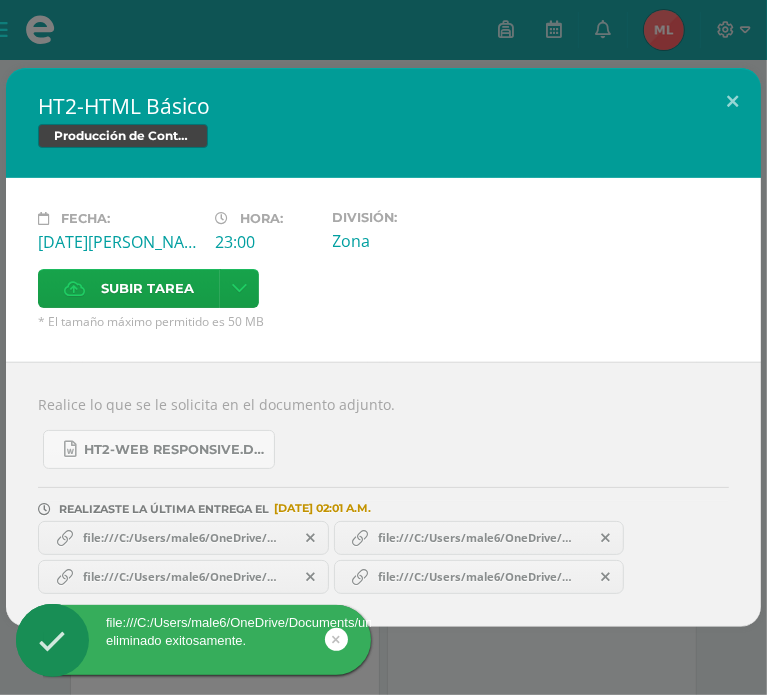 click at bounding box center [310, 538] 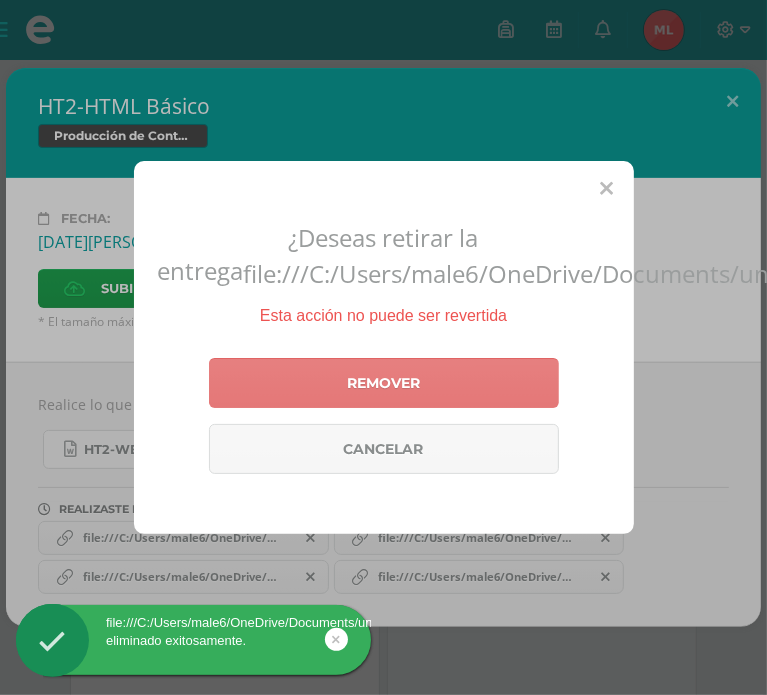click on "Remover" at bounding box center [384, 383] 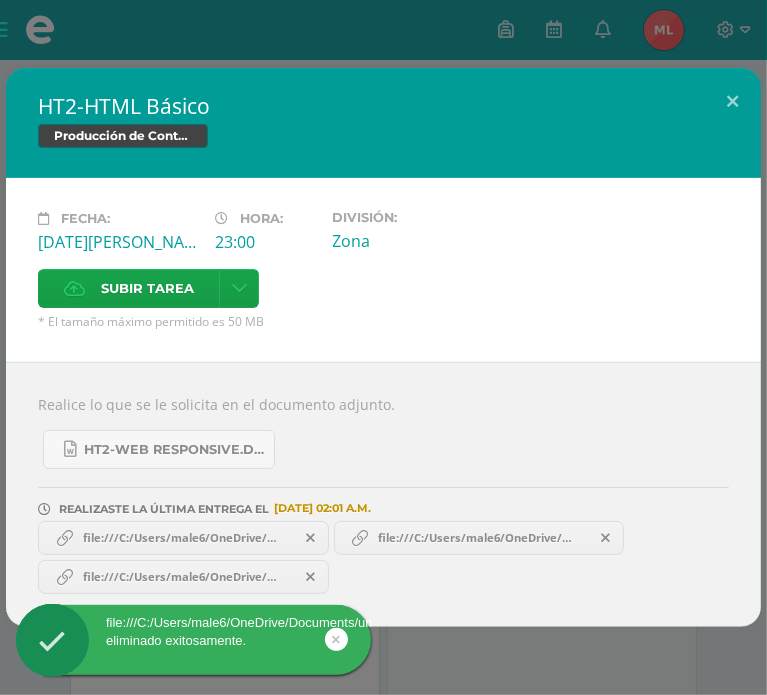 click at bounding box center [311, 538] 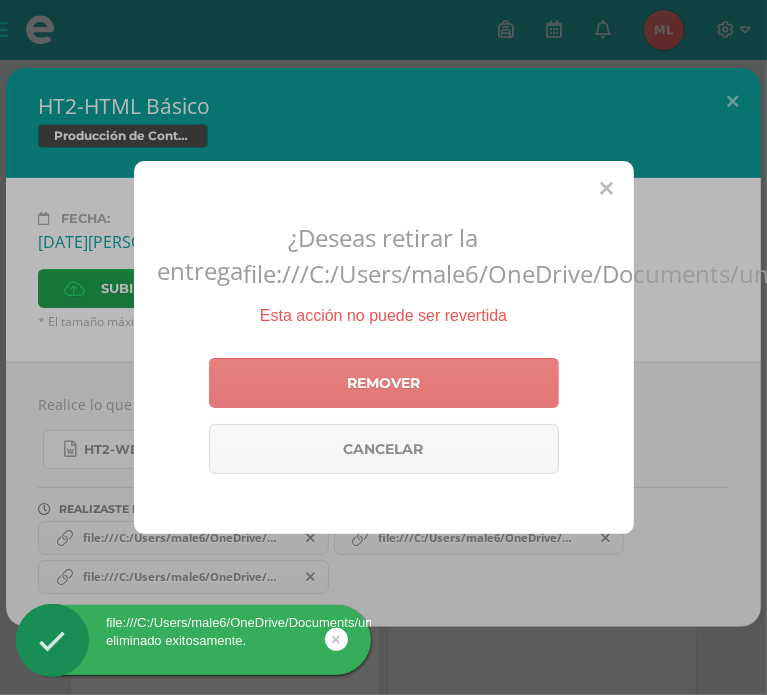 click on "Remover" at bounding box center [384, 383] 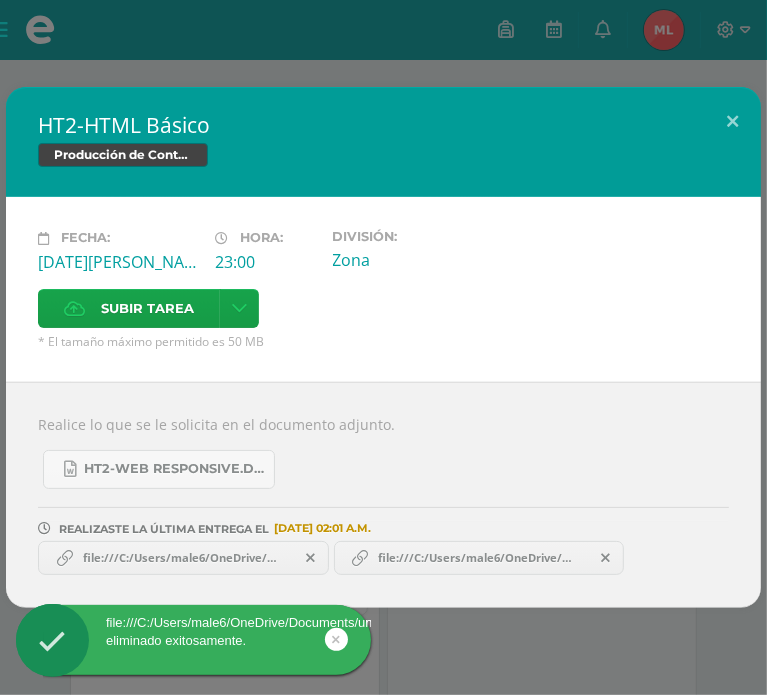 click at bounding box center [310, 558] 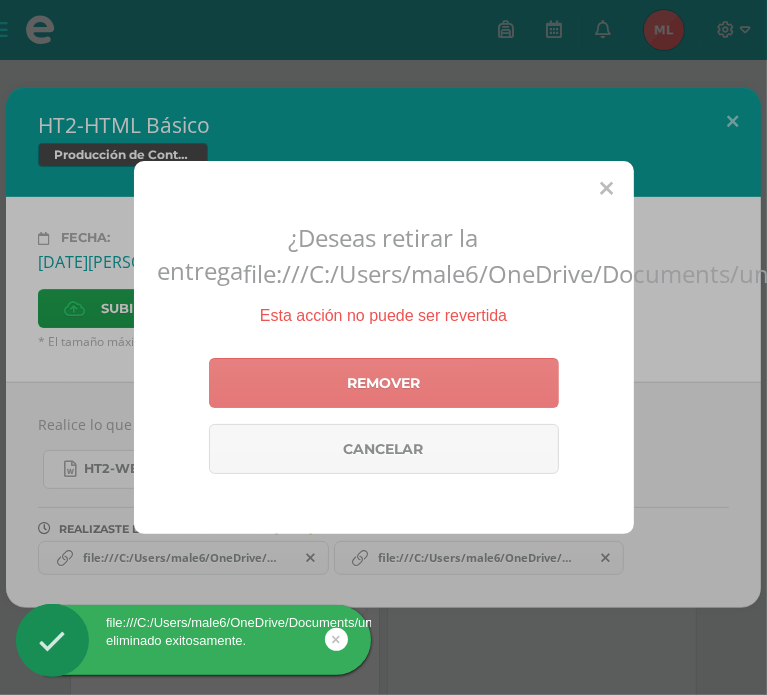click on "Remover" at bounding box center (384, 383) 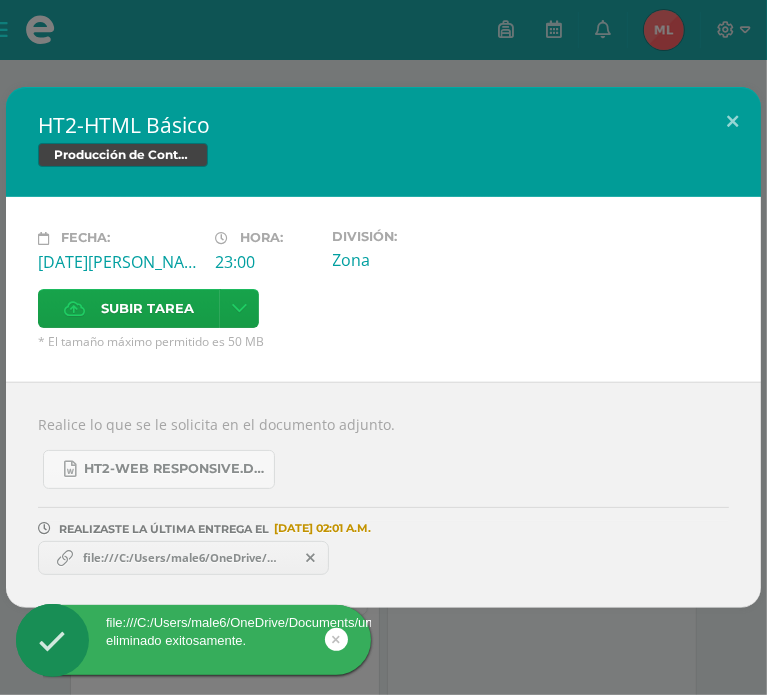 click on "file:///C:/Users/male6/OneDrive/Documents/unidad%203/proyectosWeb/index.htm" at bounding box center [183, 558] 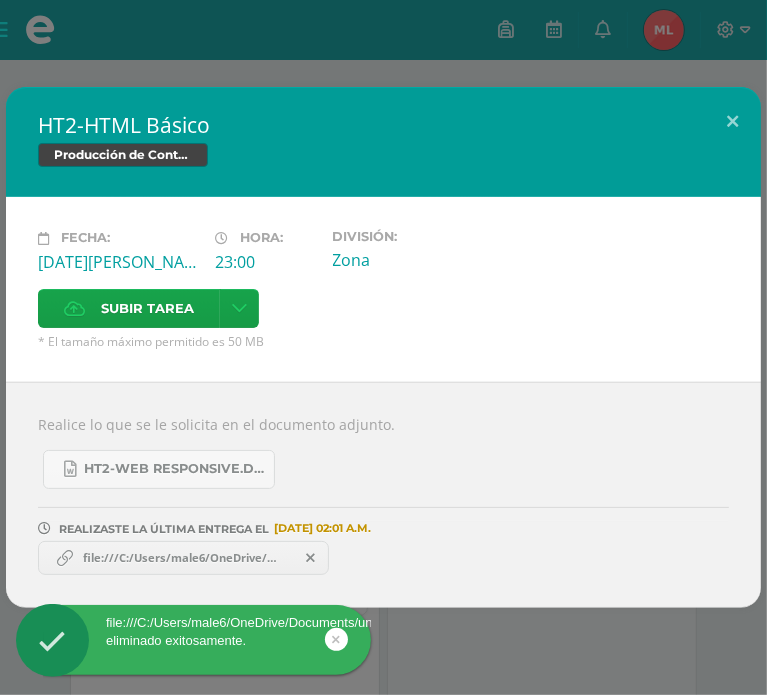 click on "file:///C:/Users/male6/OneDrive/Documents/unidad%203/proyectosWeb/index.htm" at bounding box center [183, 558] 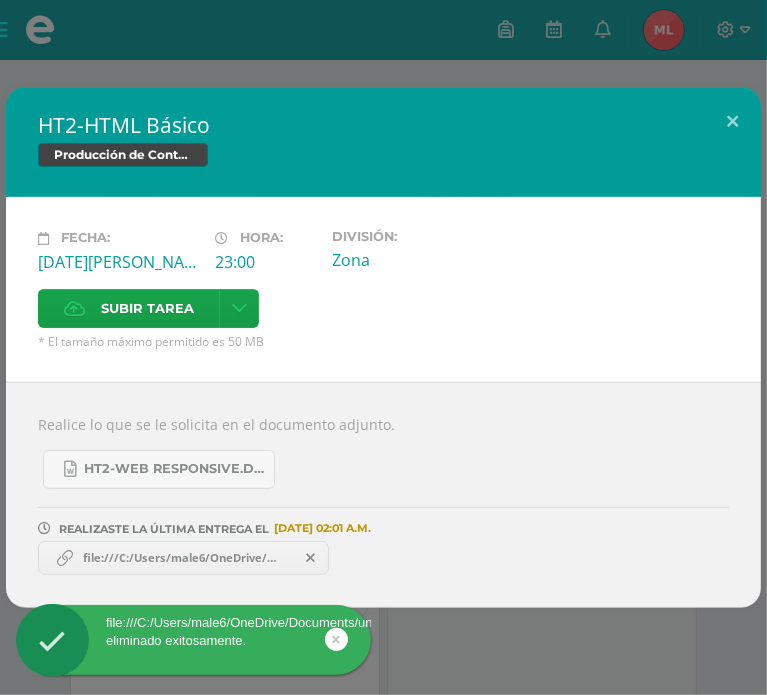 click on "file:///C:/Users/male6/OneDrive/Documents/unidad%203/proyectosWeb/index.htm" at bounding box center (183, 558) 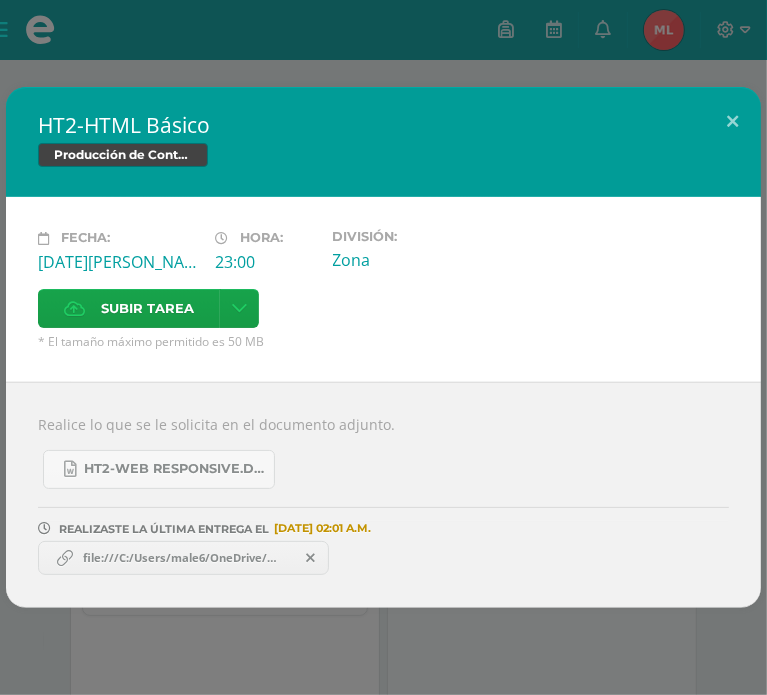 drag, startPoint x: 136, startPoint y: 540, endPoint x: 85, endPoint y: 528, distance: 52.392746 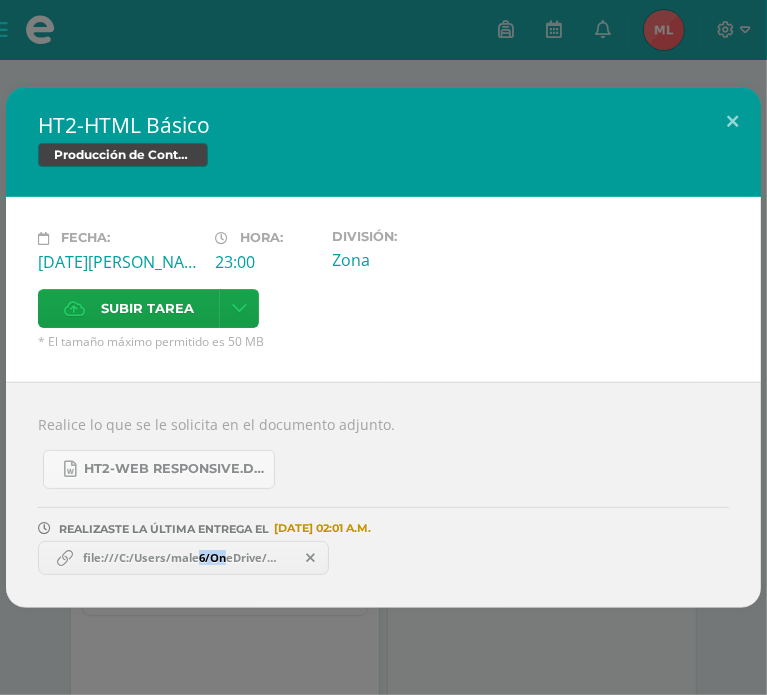 click on "file:///C:/Users/male6/OneDrive/Documents/unidad%203/proyectosWeb/index.htm" at bounding box center [183, 558] 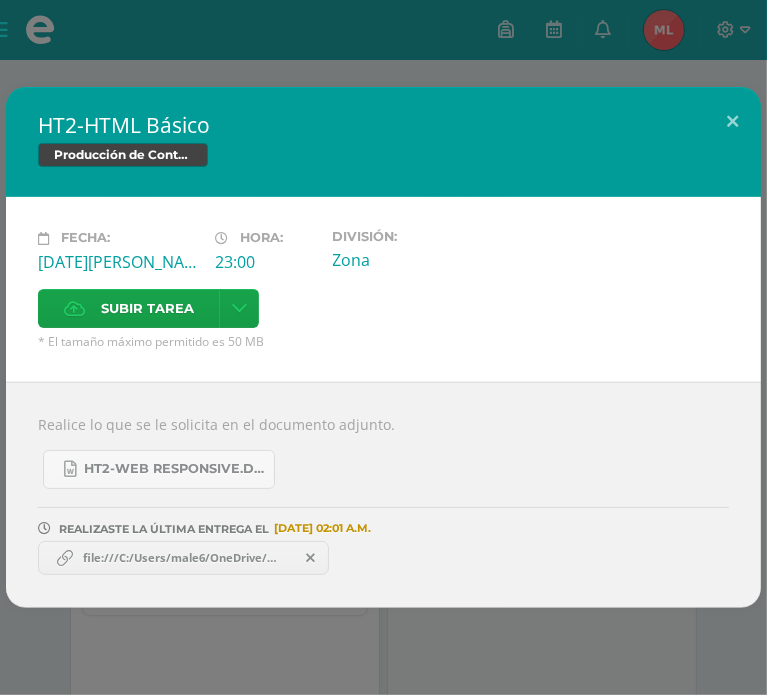 click at bounding box center (311, 558) 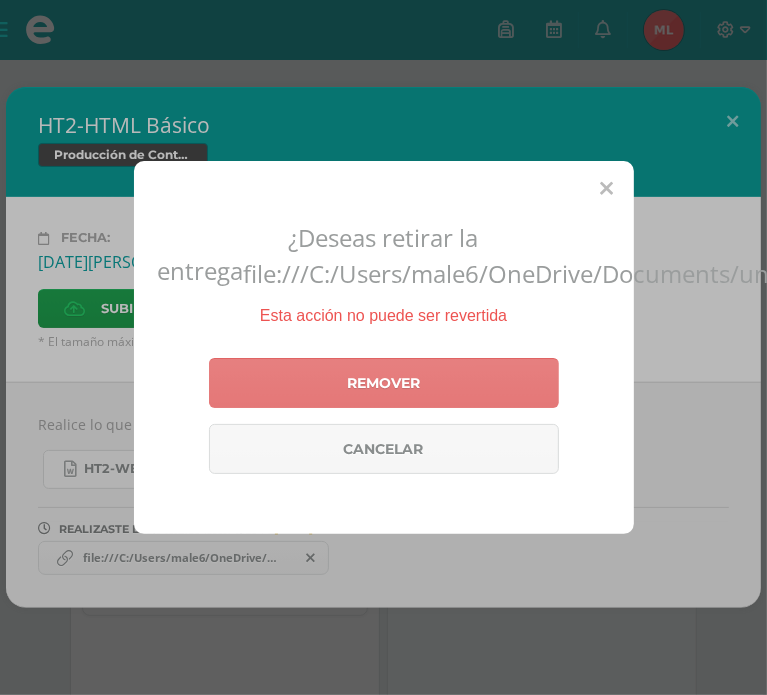 click on "Remover" at bounding box center [384, 383] 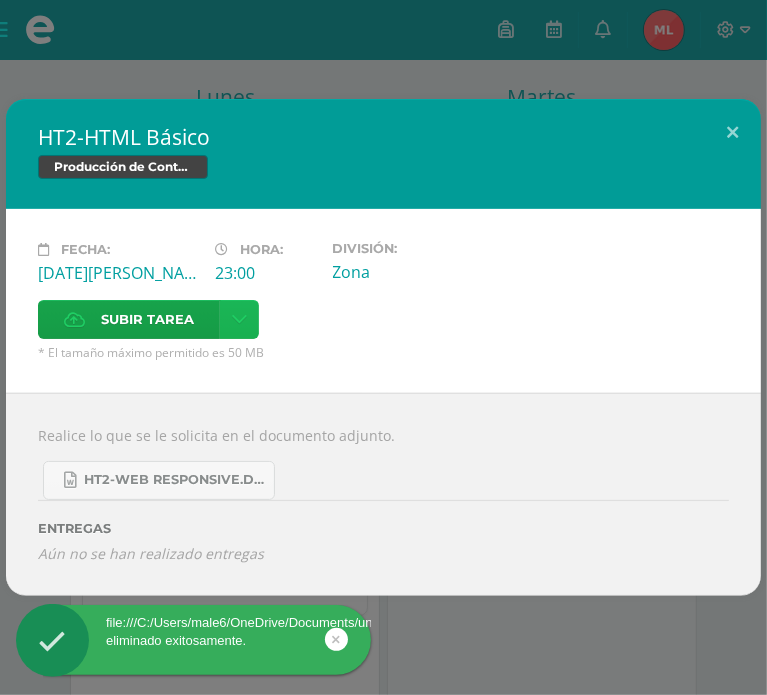 click at bounding box center (239, 319) 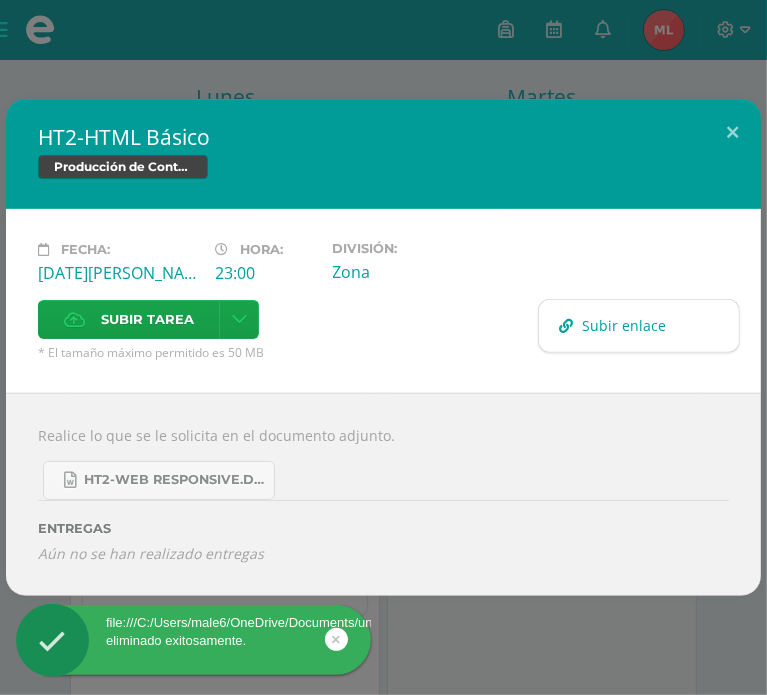 click on "Subir enlace" at bounding box center [639, 325] 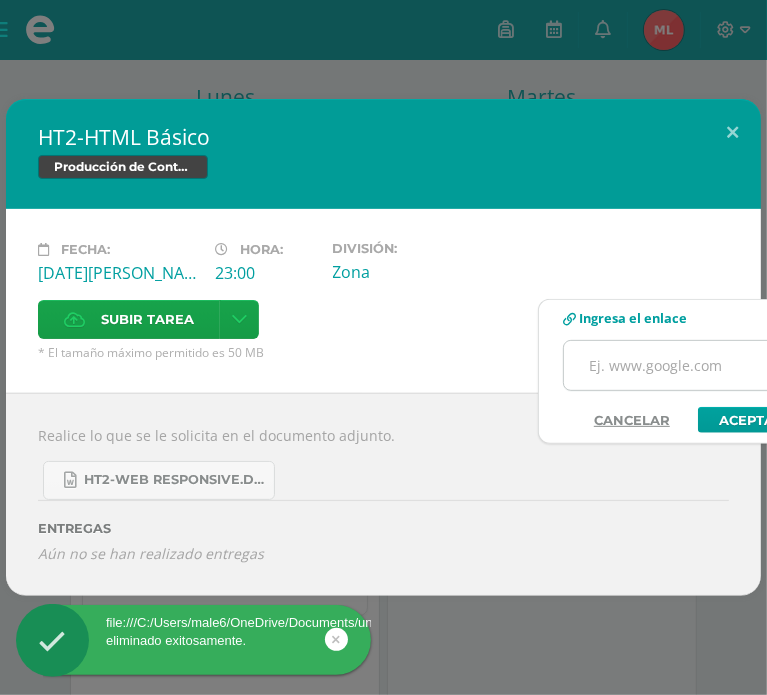 click at bounding box center (689, 365) 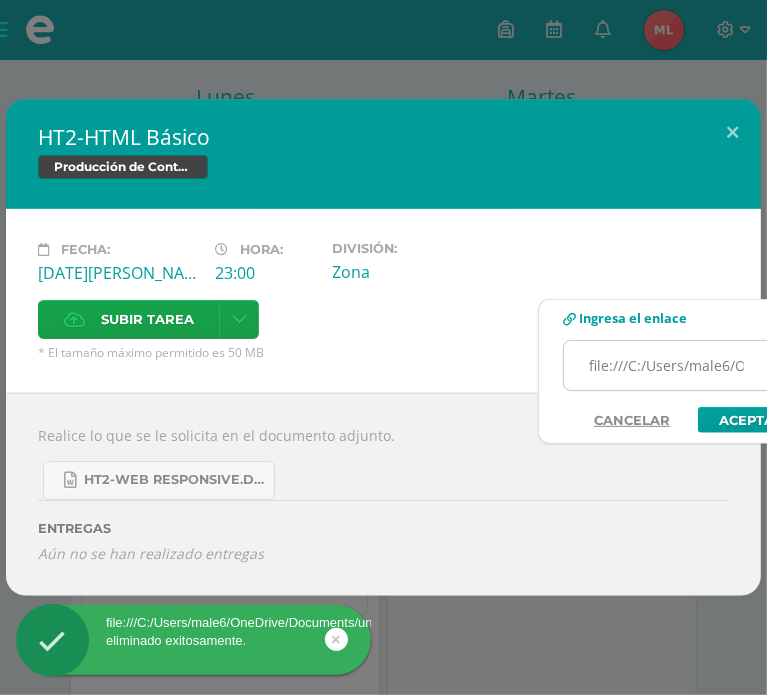 scroll, scrollTop: 0, scrollLeft: 386, axis: horizontal 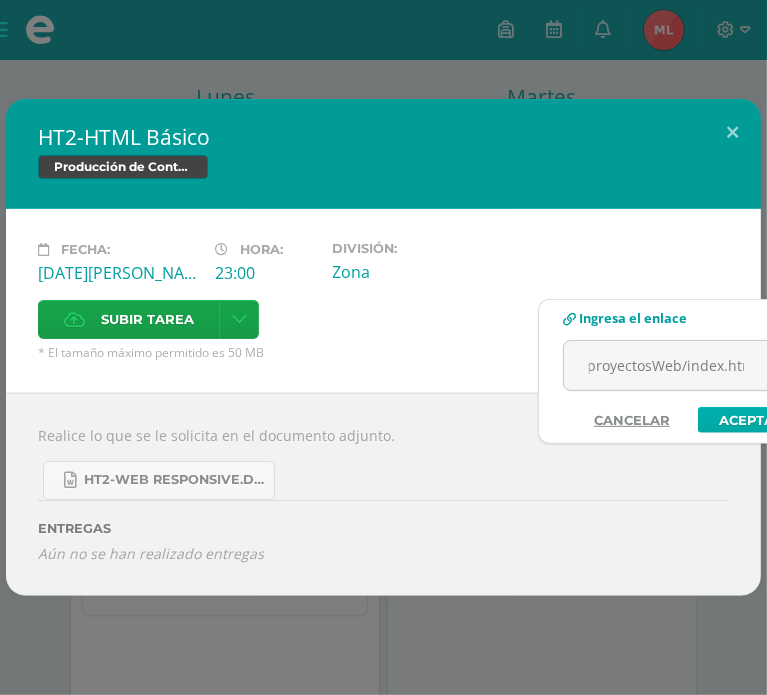 type on "file:///C:/Users/male6/OneDrive/Documents/unidad%203/proyectosWeb/index.htm" 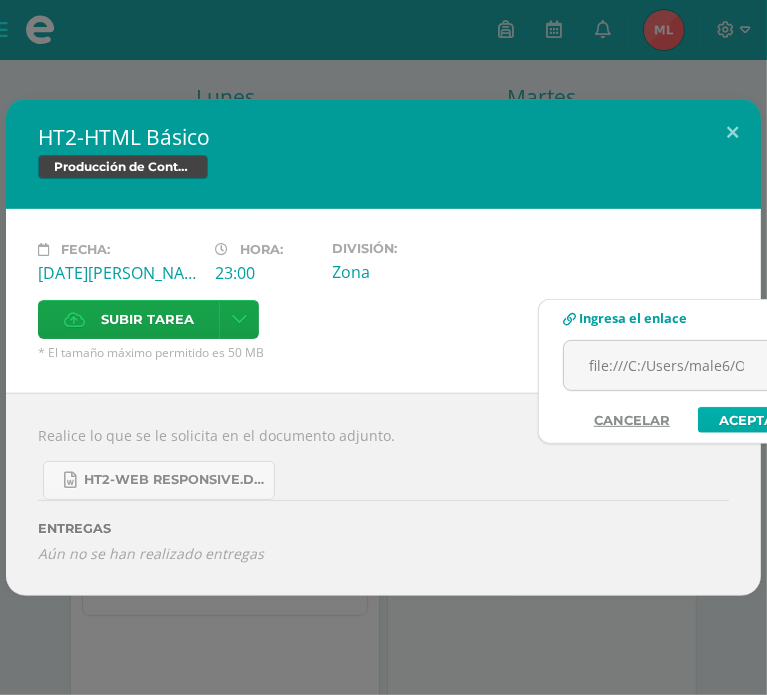 click on "Aceptar" at bounding box center [751, 420] 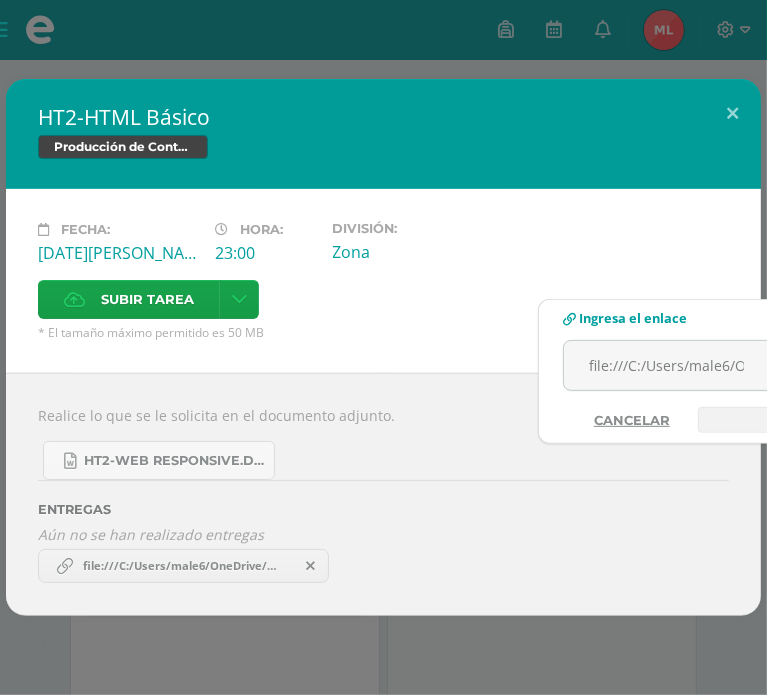 type 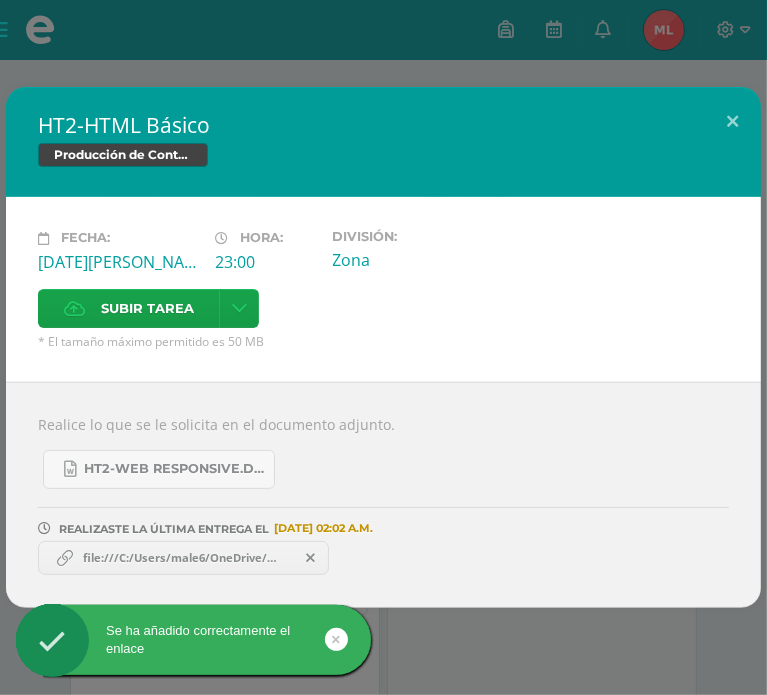 click on "file:///C:/Users/male6/OneDrive/Documents/unidad%203/proyectosWeb/index.htm" at bounding box center [383, 555] 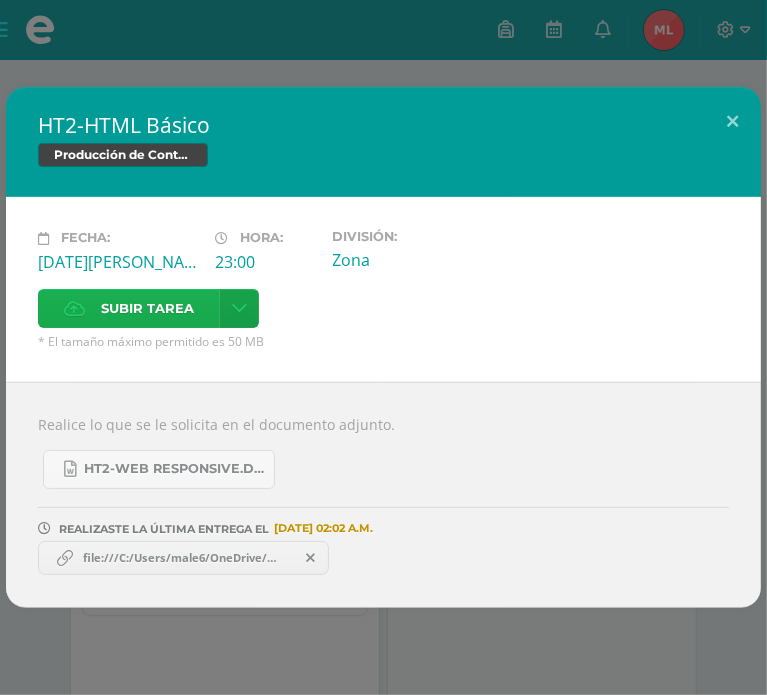 click on "Subir tarea" at bounding box center [147, 308] 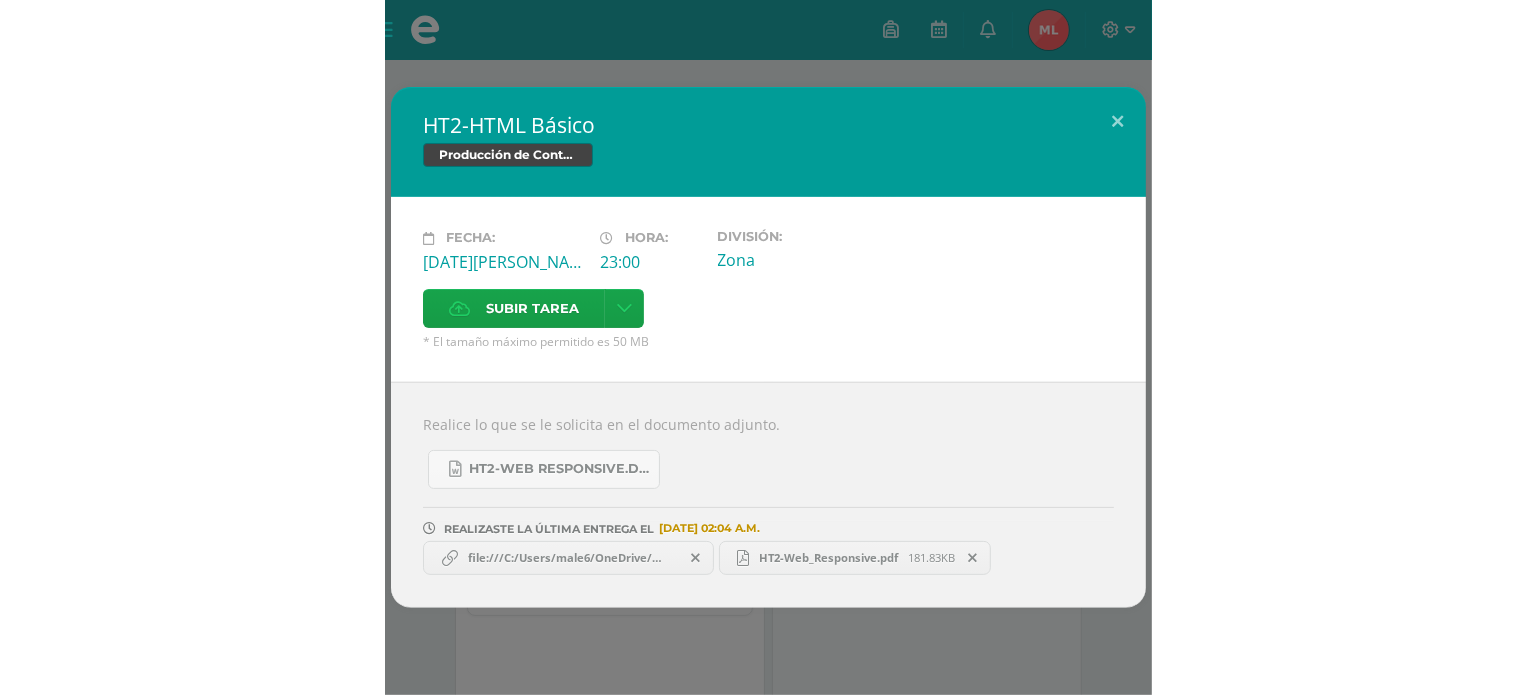 scroll, scrollTop: 245, scrollLeft: 0, axis: vertical 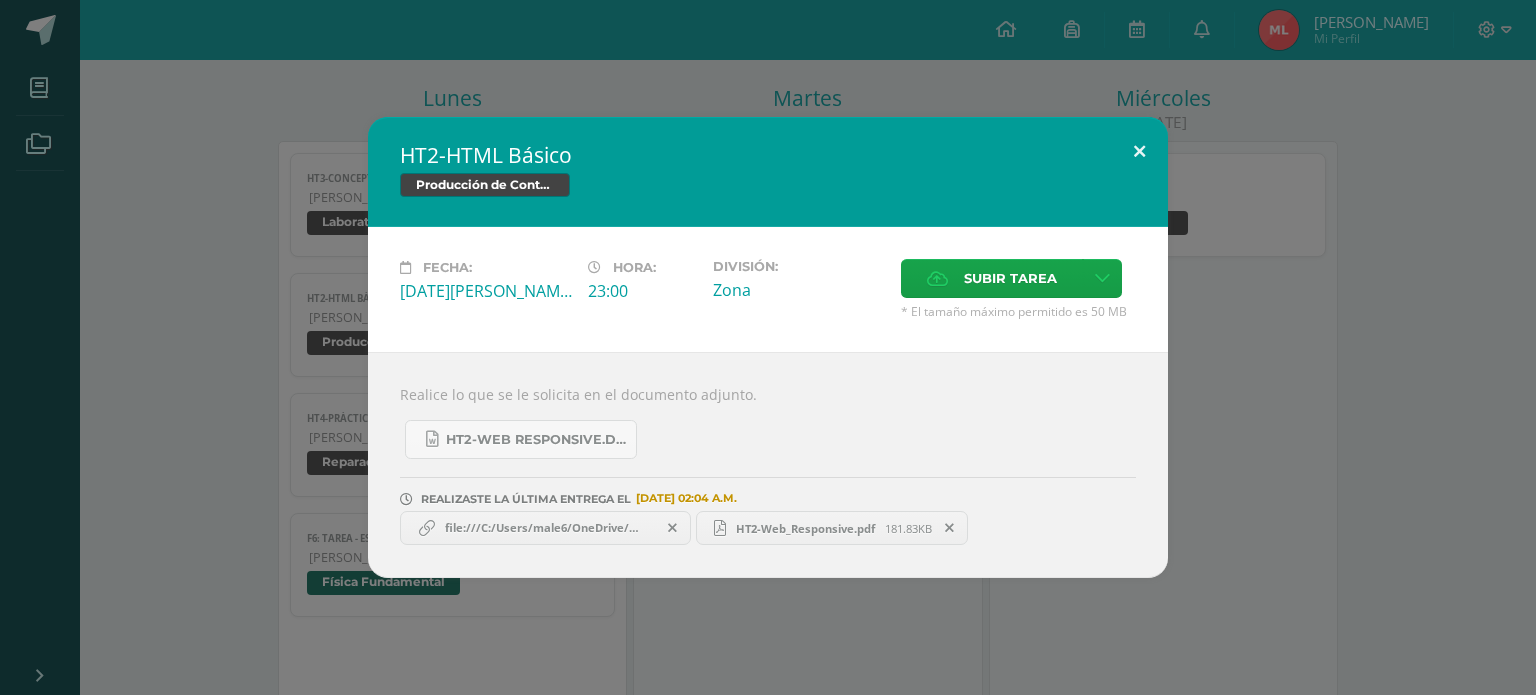 click at bounding box center (1139, 151) 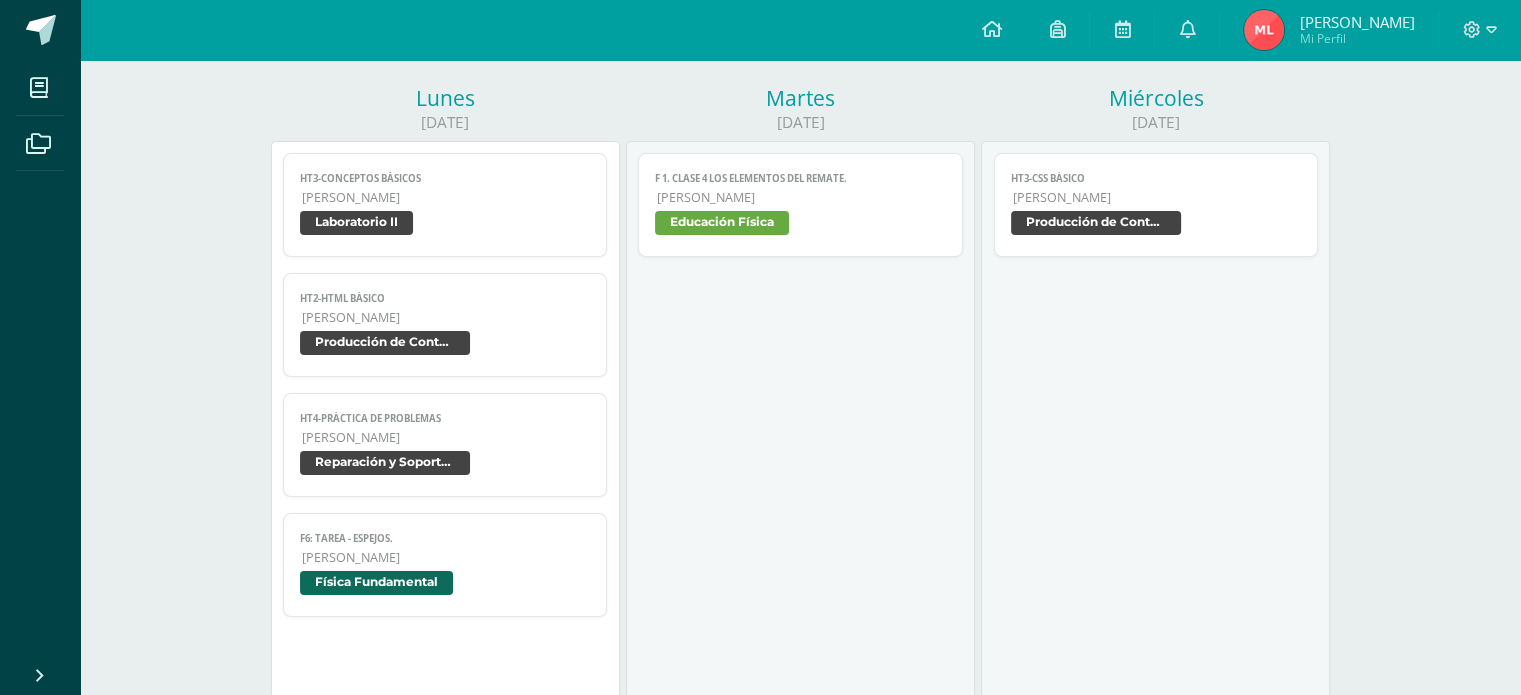 click on "HT2-HTML Básico [PERSON_NAME] Producción de Contenidos Digitales" at bounding box center (445, 325) 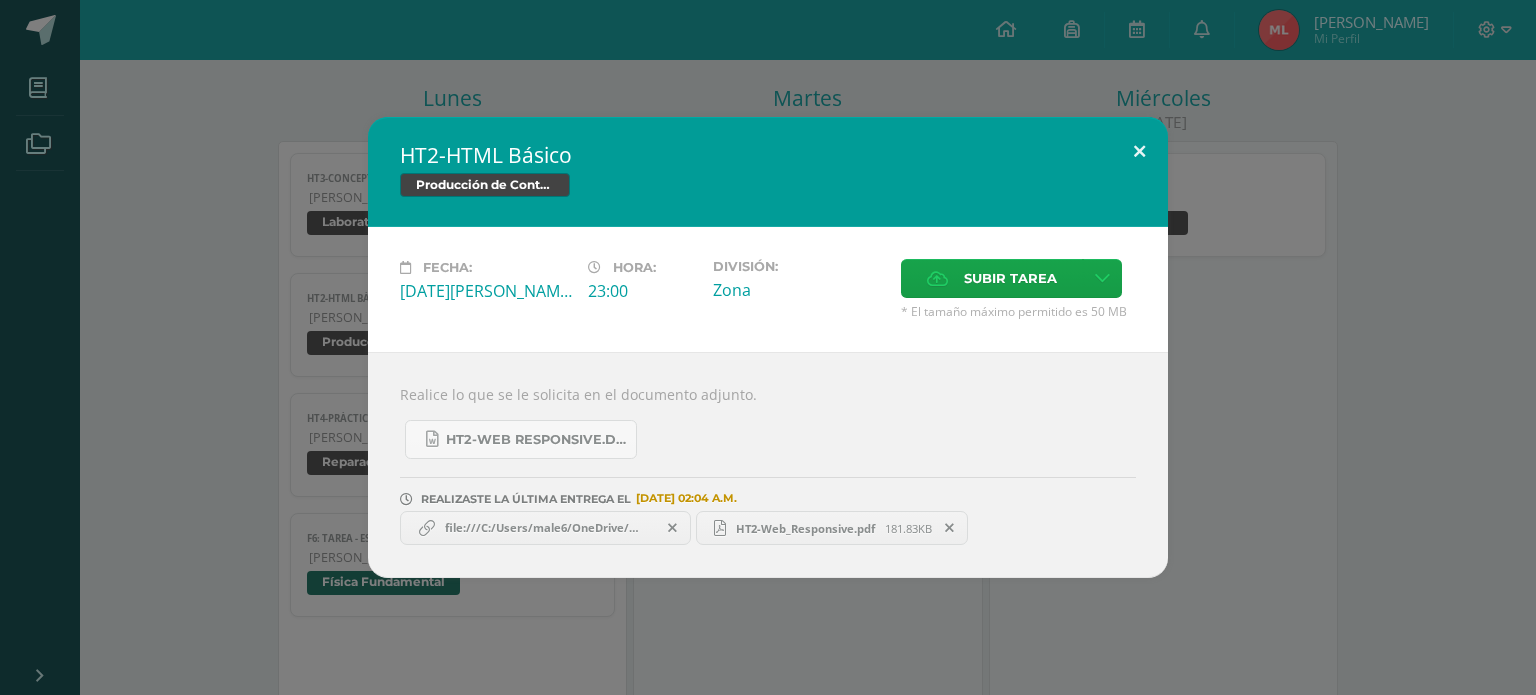 click at bounding box center [1139, 151] 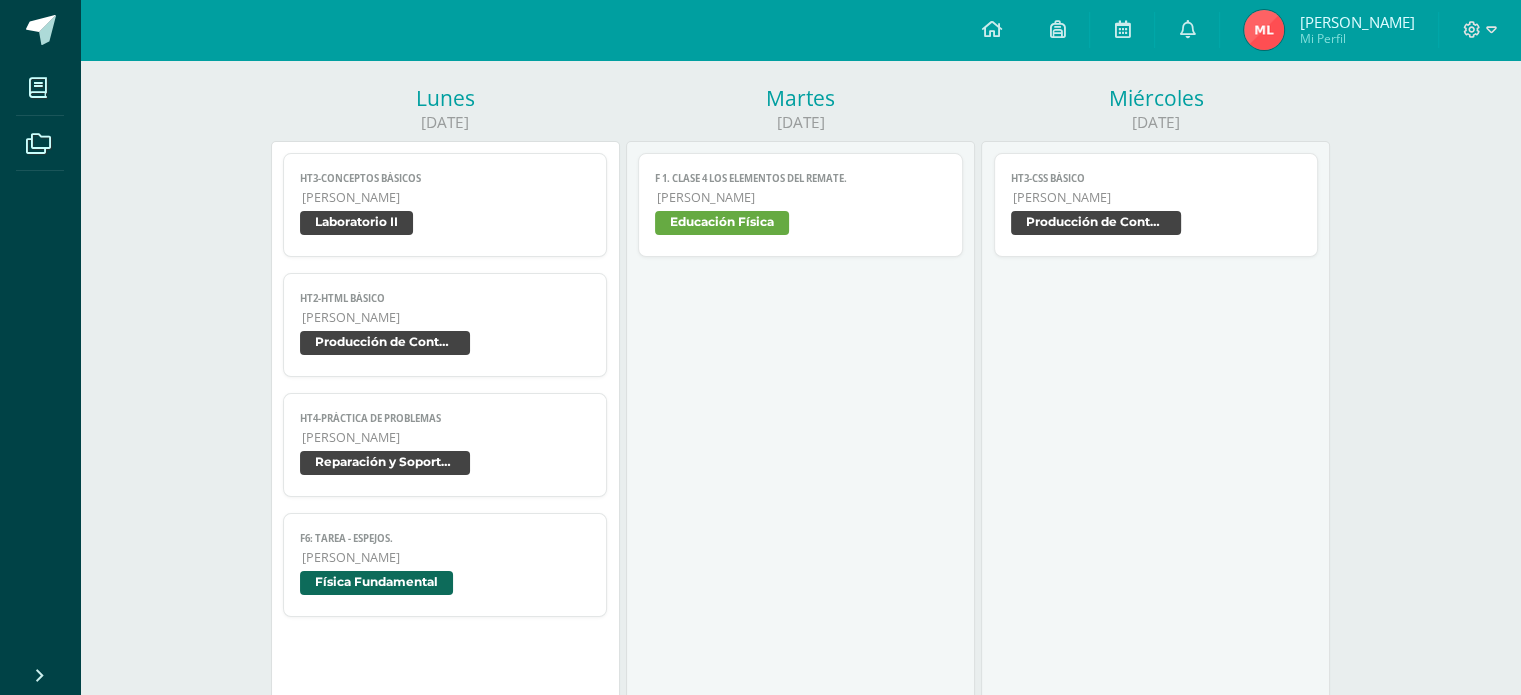 click on "HT3-Conceptos Básicos" at bounding box center (445, 178) 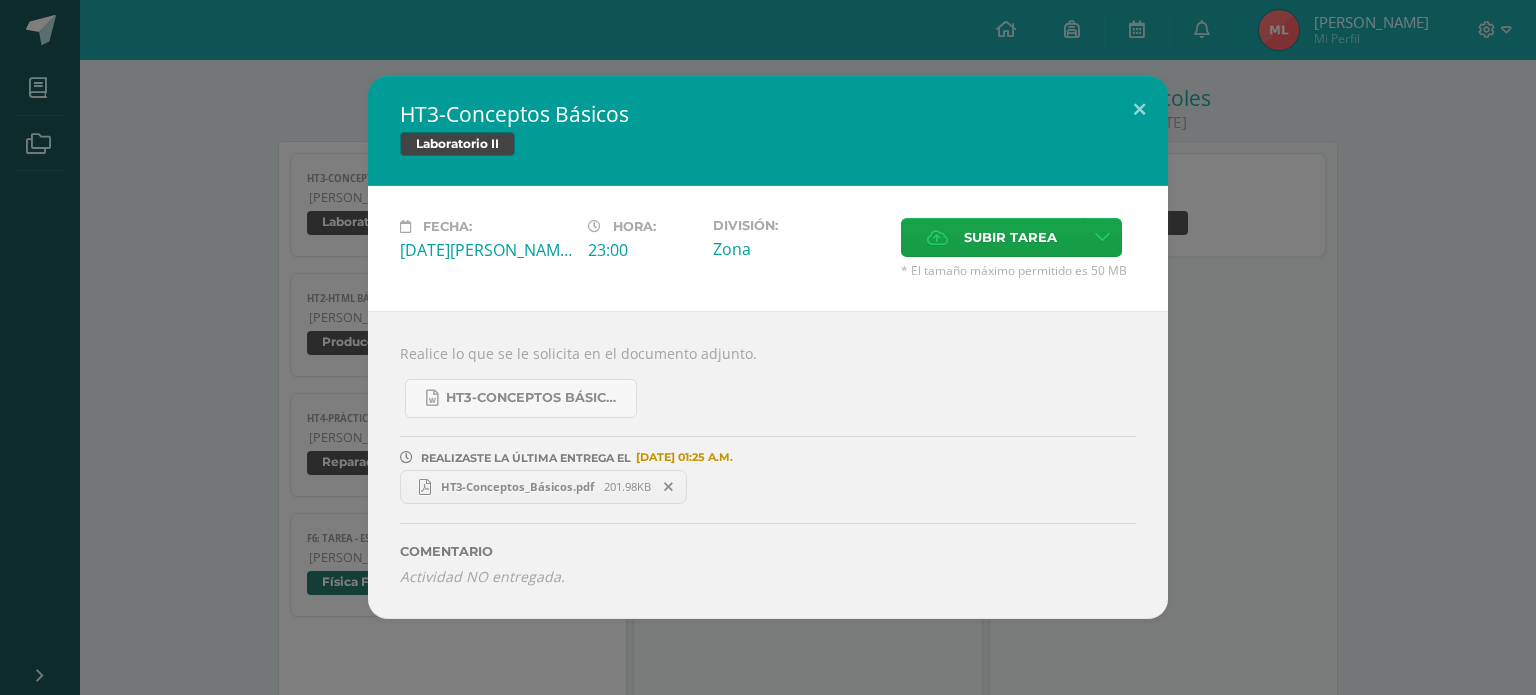 click on "HT3-Conceptos Básicos
Laboratorio II
Fecha:
[DATE][PERSON_NAME]:
23:00
División:
Zona
Subir tarea" at bounding box center [768, 347] 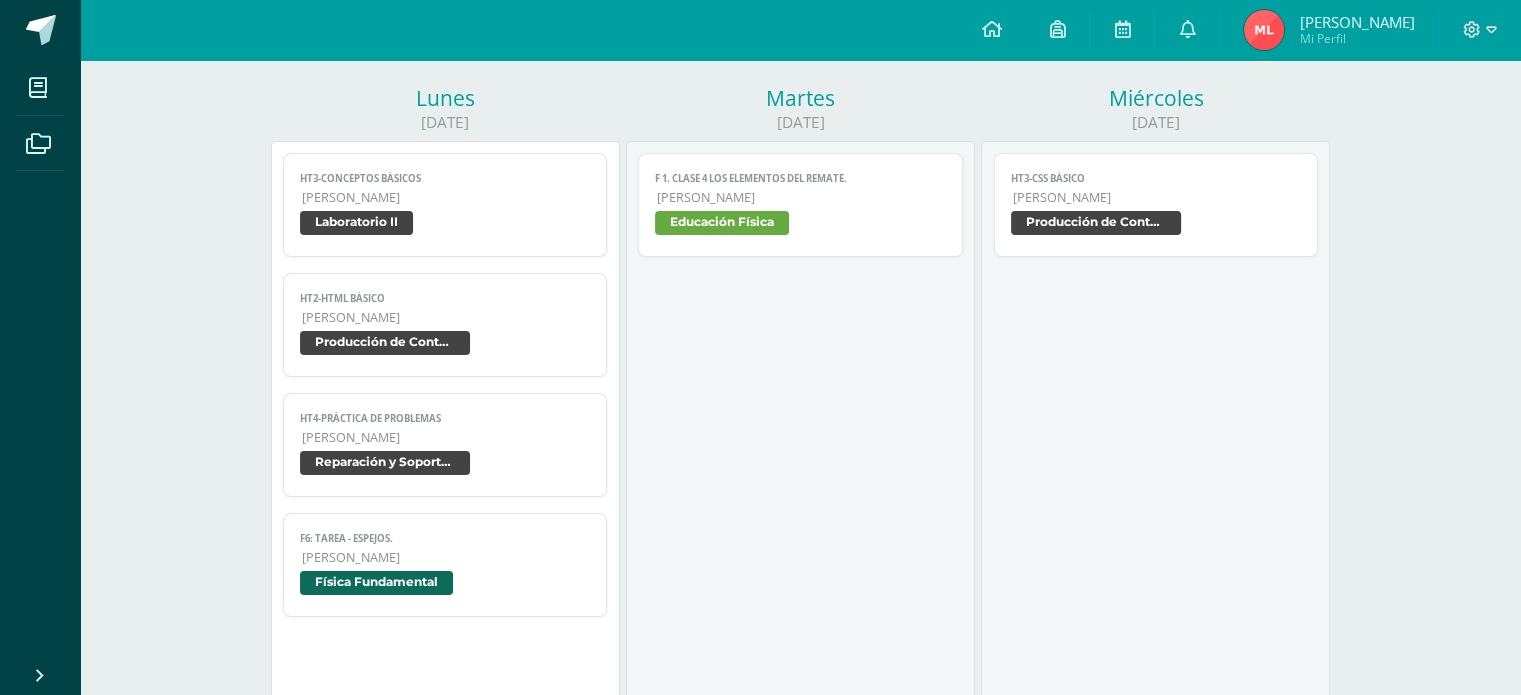 click on "HT4-Práctica de problemas" at bounding box center [445, 418] 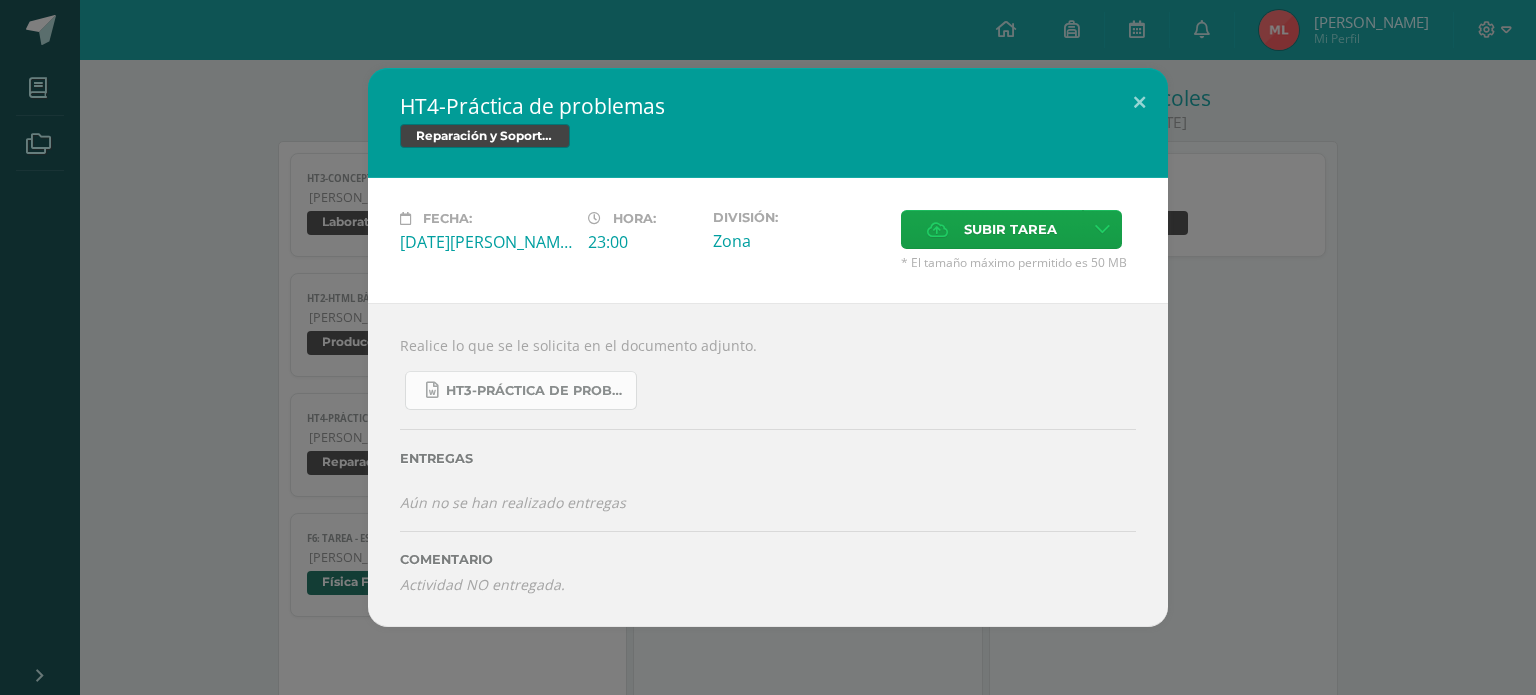click on "HT3-Práctica de Problemas.docx" at bounding box center (521, 390) 